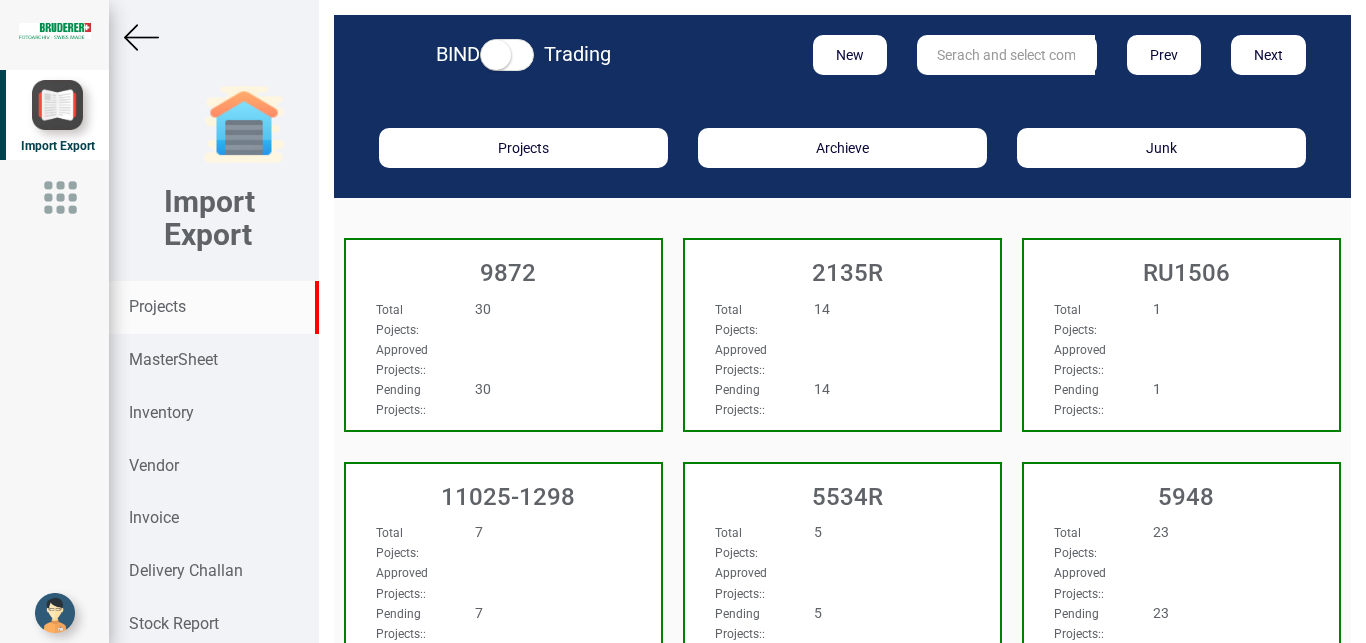 scroll, scrollTop: 0, scrollLeft: 0, axis: both 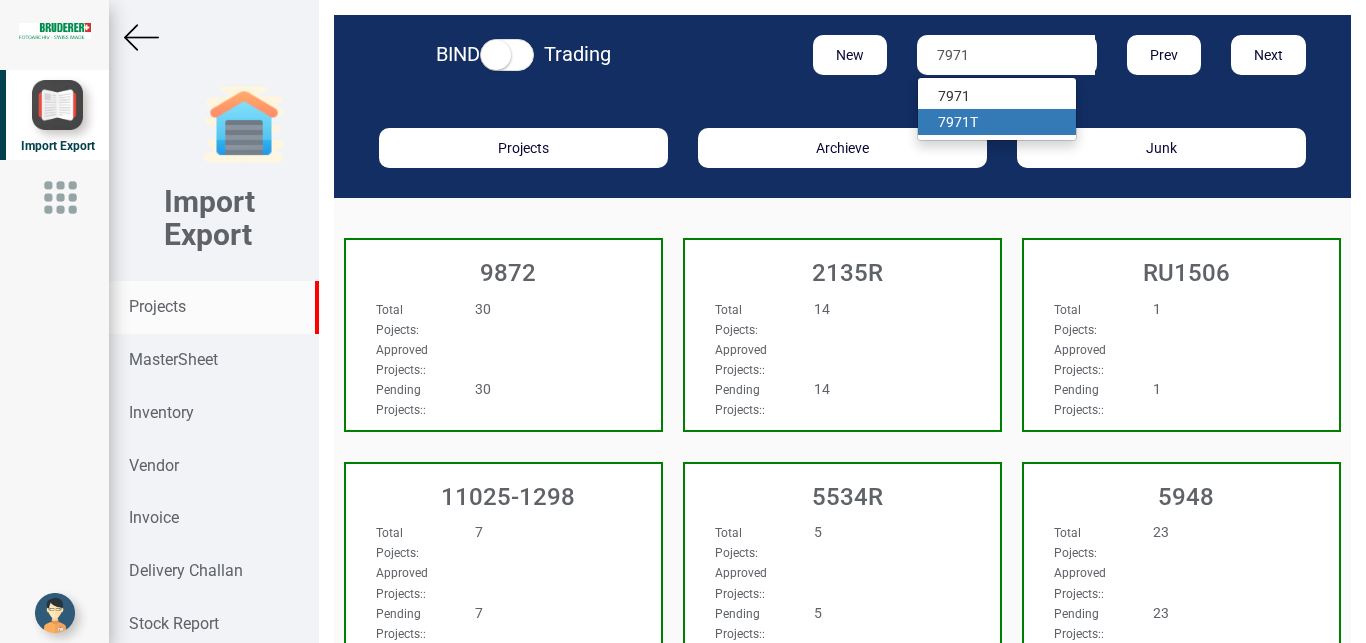 drag, startPoint x: 974, startPoint y: 121, endPoint x: 806, endPoint y: 209, distance: 189.65231 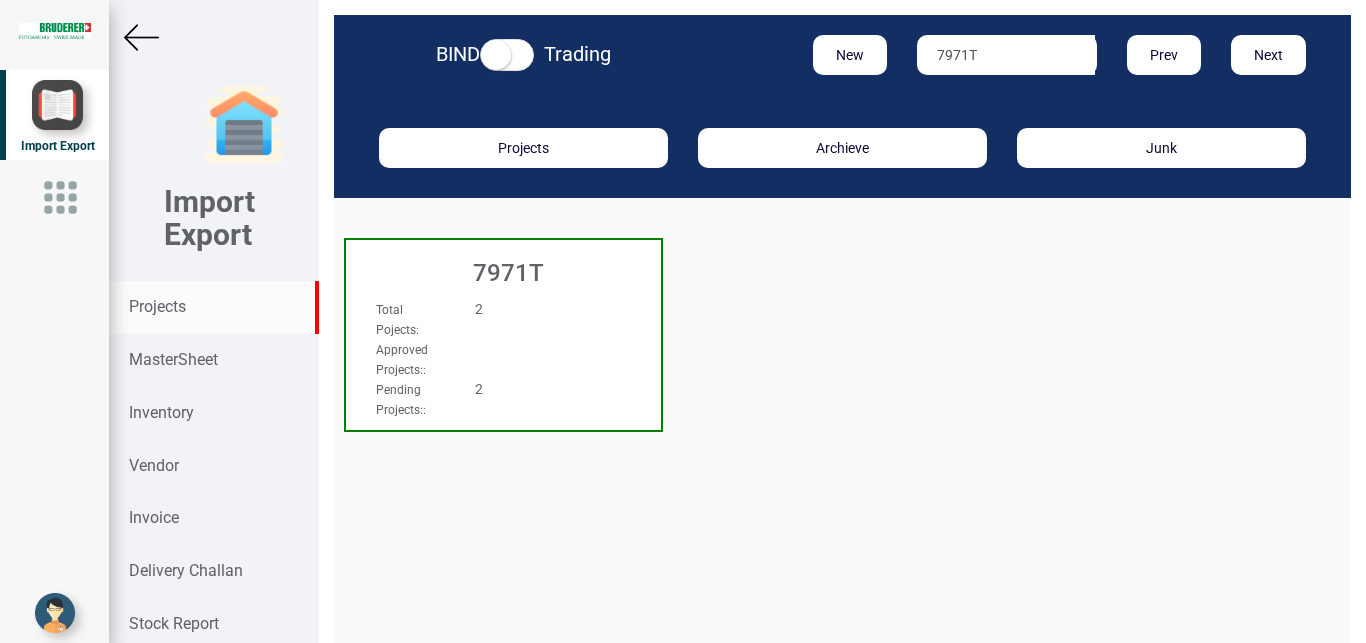 click on "2" at bounding box center [529, 309] 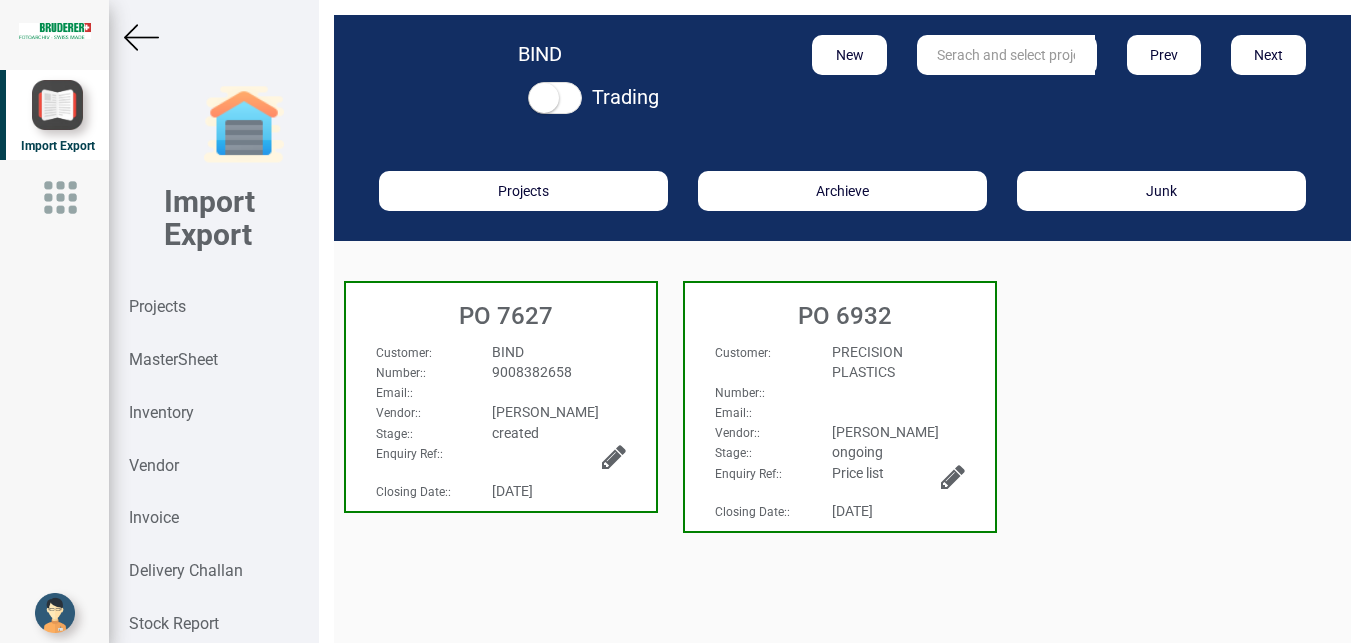 click on "PO 7627" at bounding box center (506, 316) 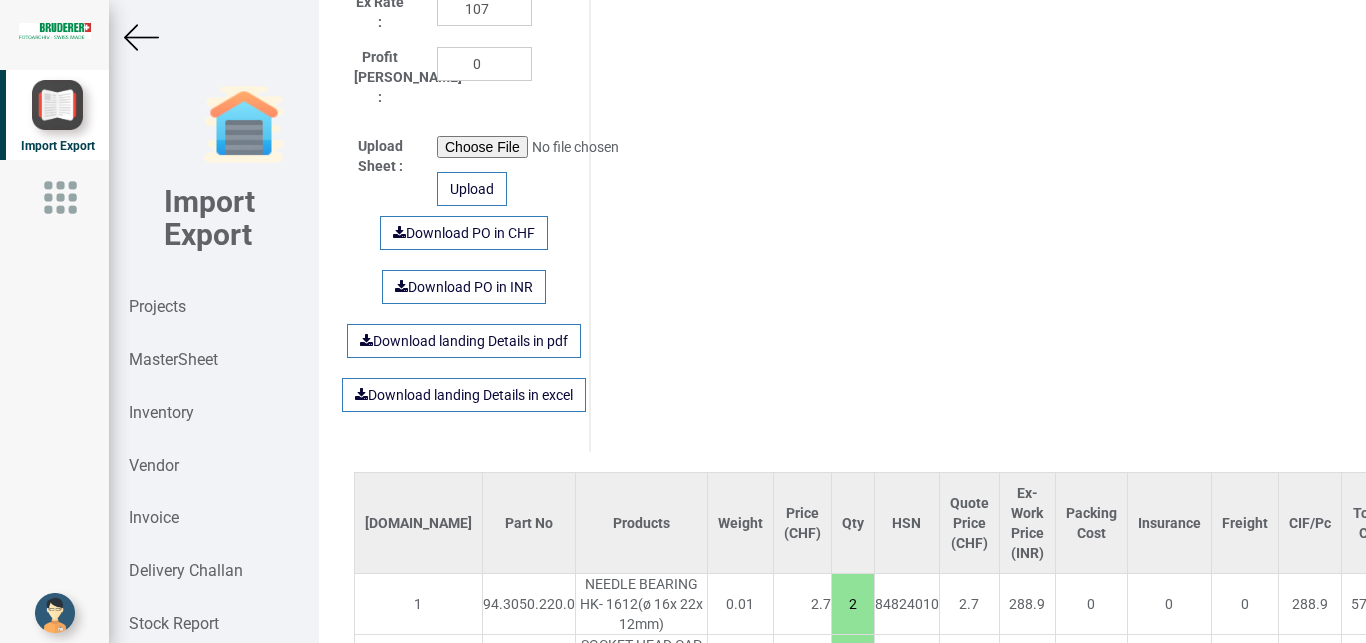 scroll, scrollTop: 1260, scrollLeft: 0, axis: vertical 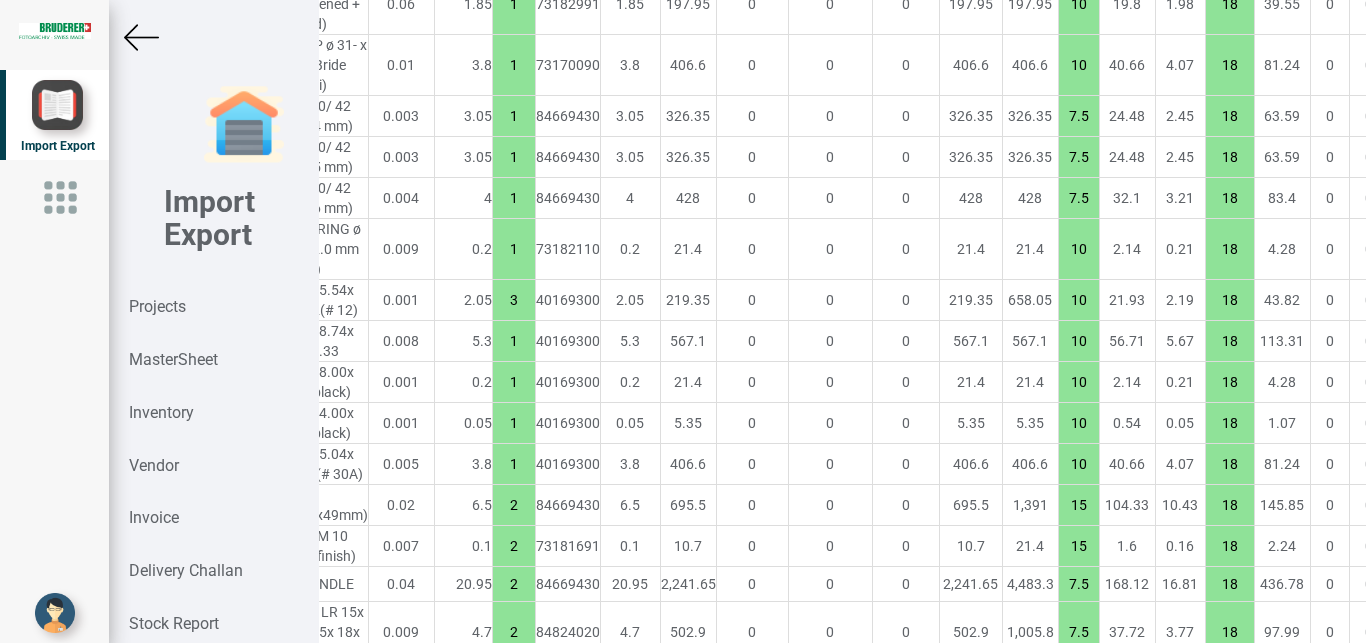 click at bounding box center (1477, -108) 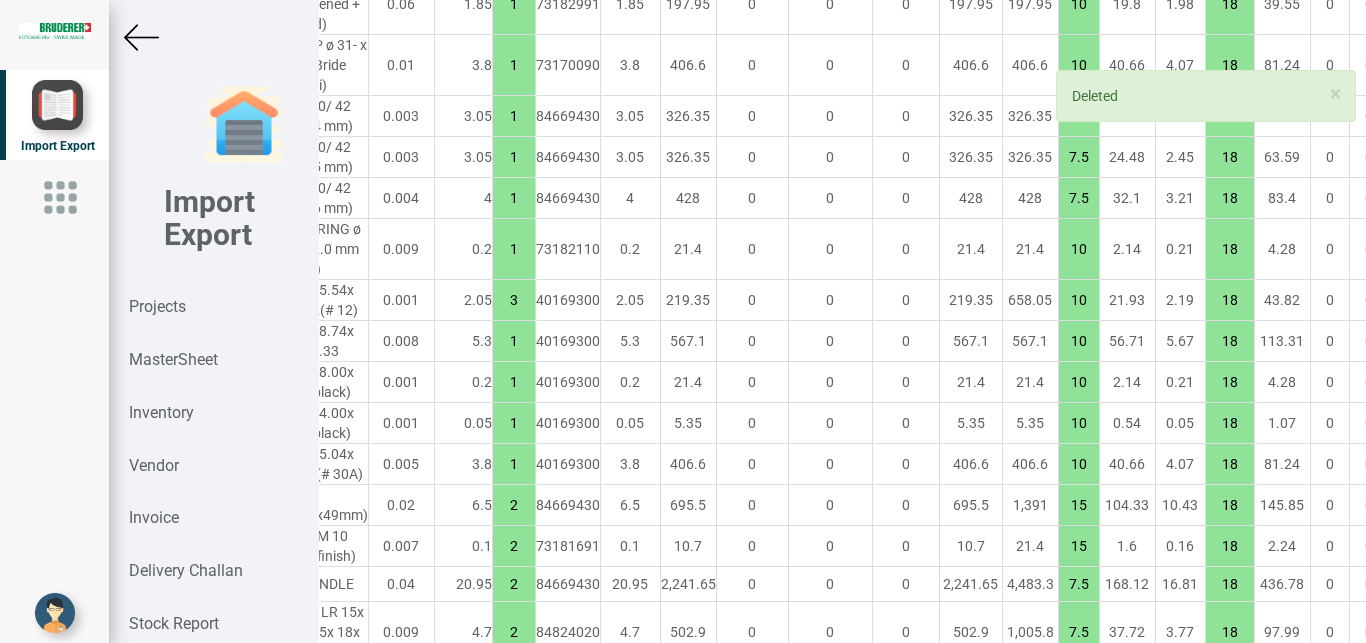 type on "1277.4999999999998" 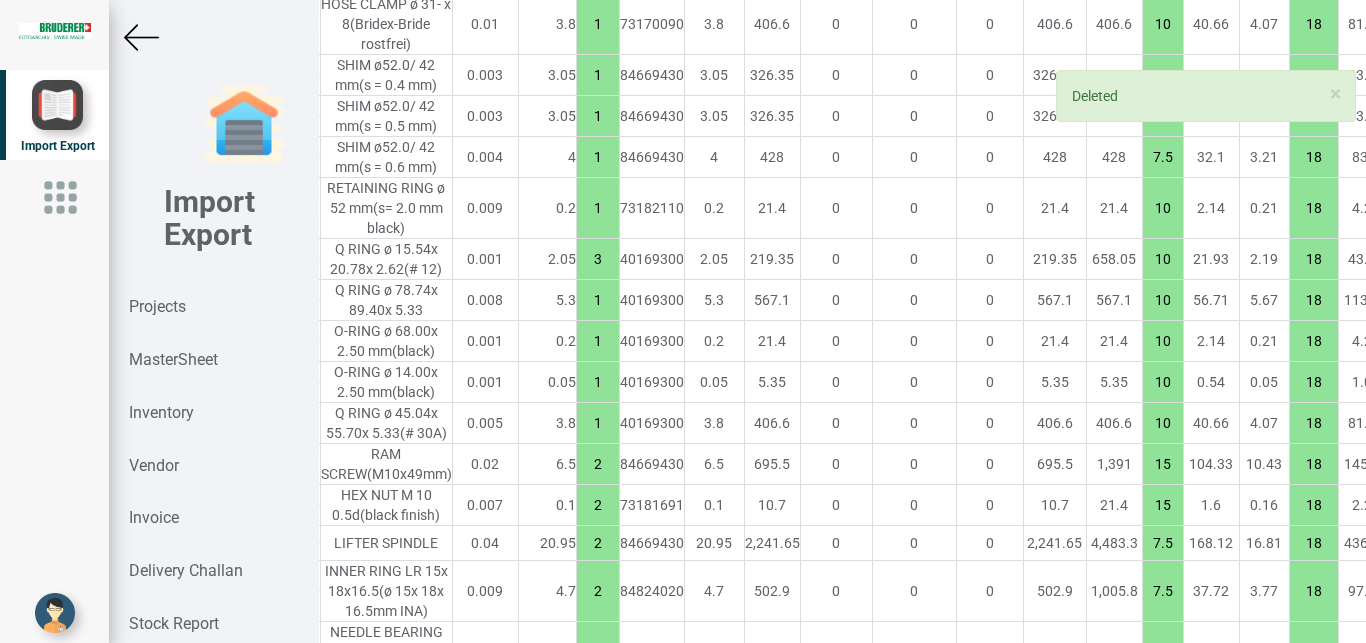 scroll, scrollTop: 3042, scrollLeft: 0, axis: vertical 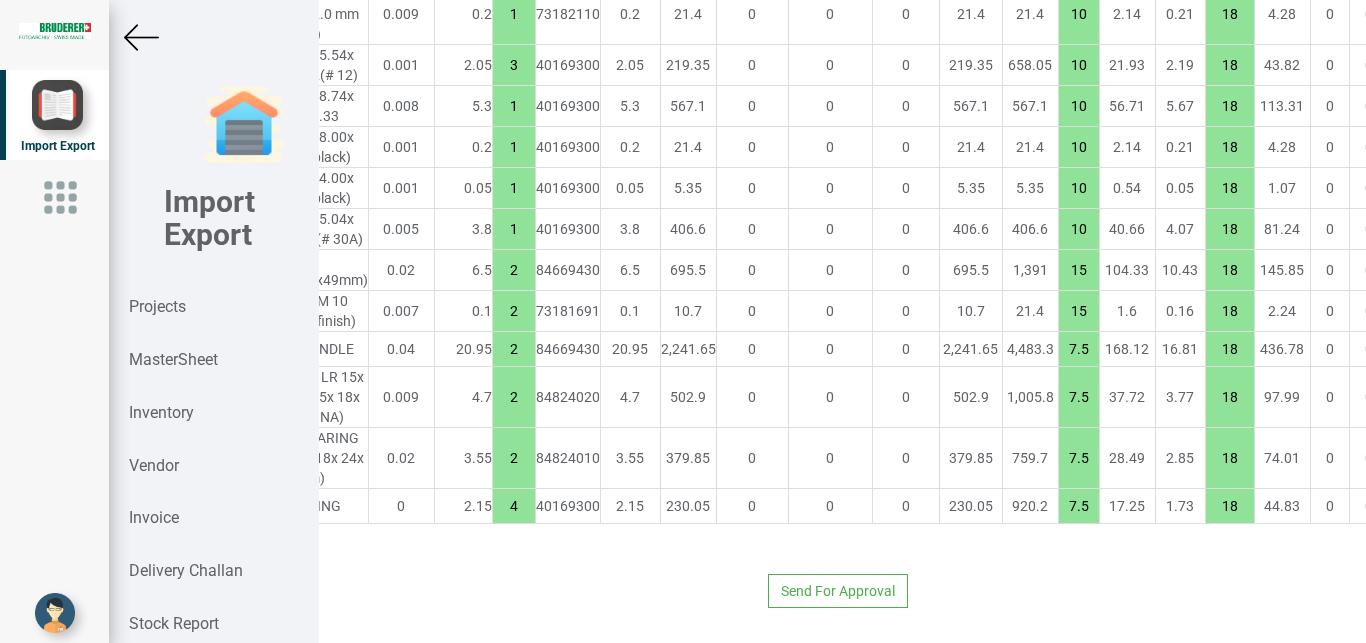 click at bounding box center [1477, 506] 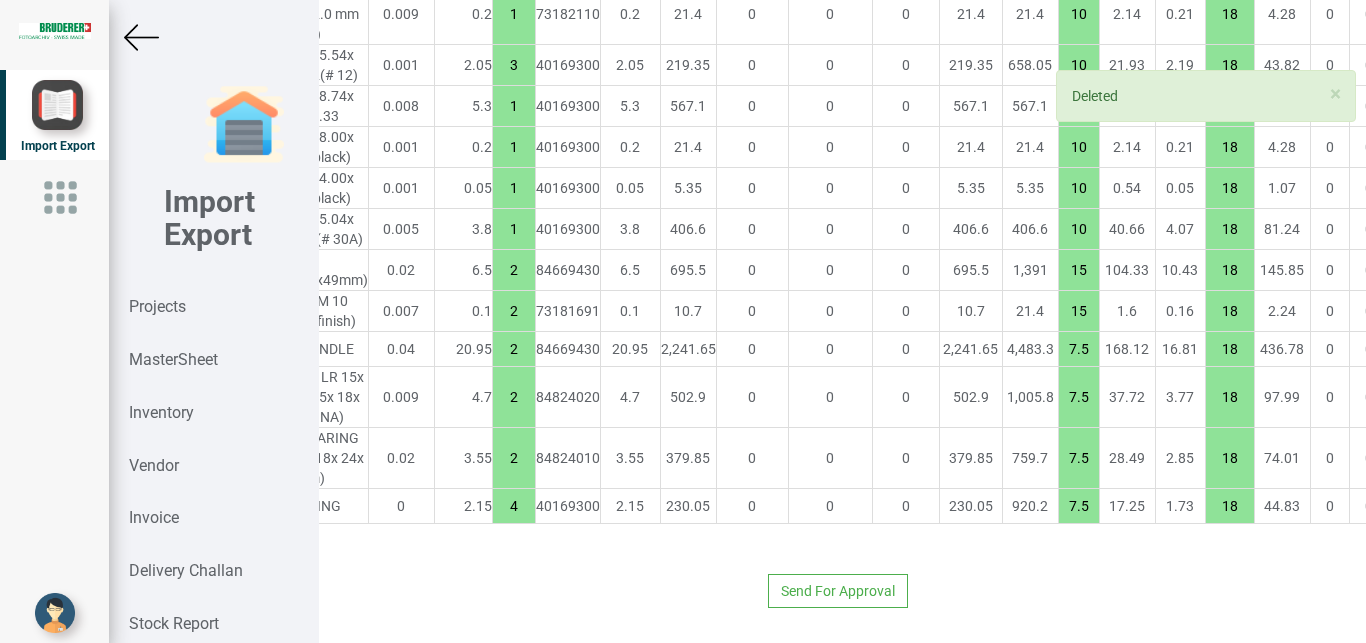 type on "1268.8999999999999" 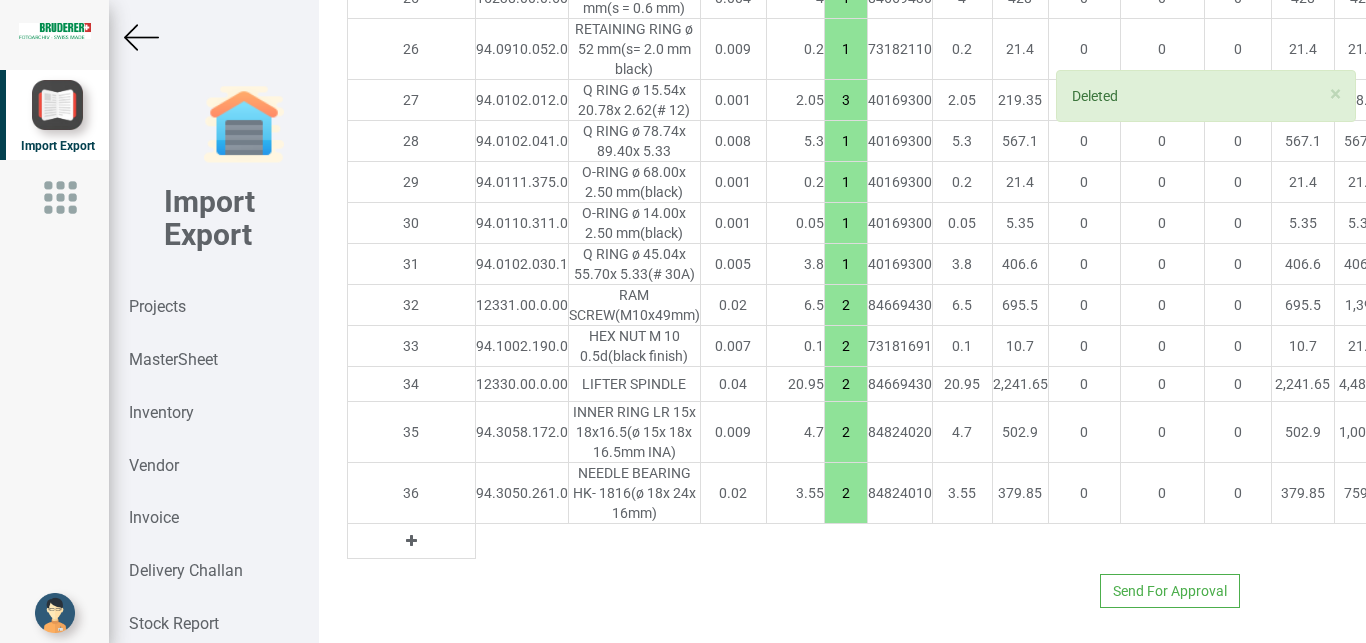 scroll, scrollTop: 4010, scrollLeft: 0, axis: vertical 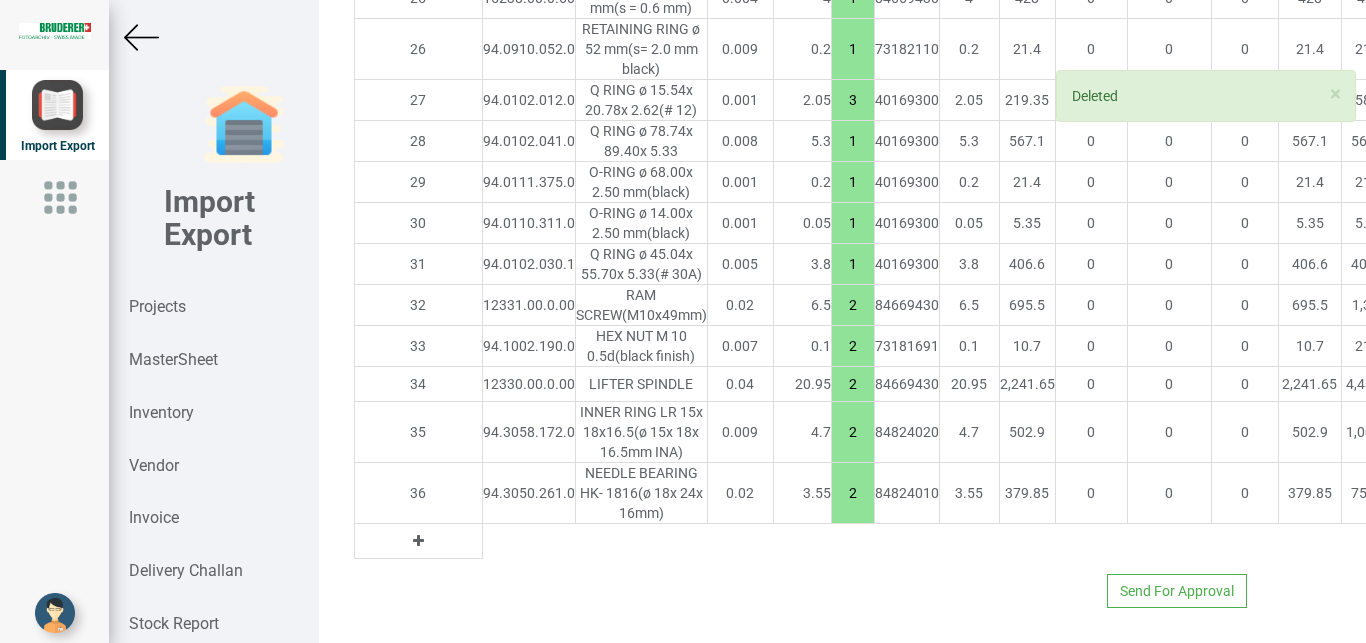 click at bounding box center [418, 541] 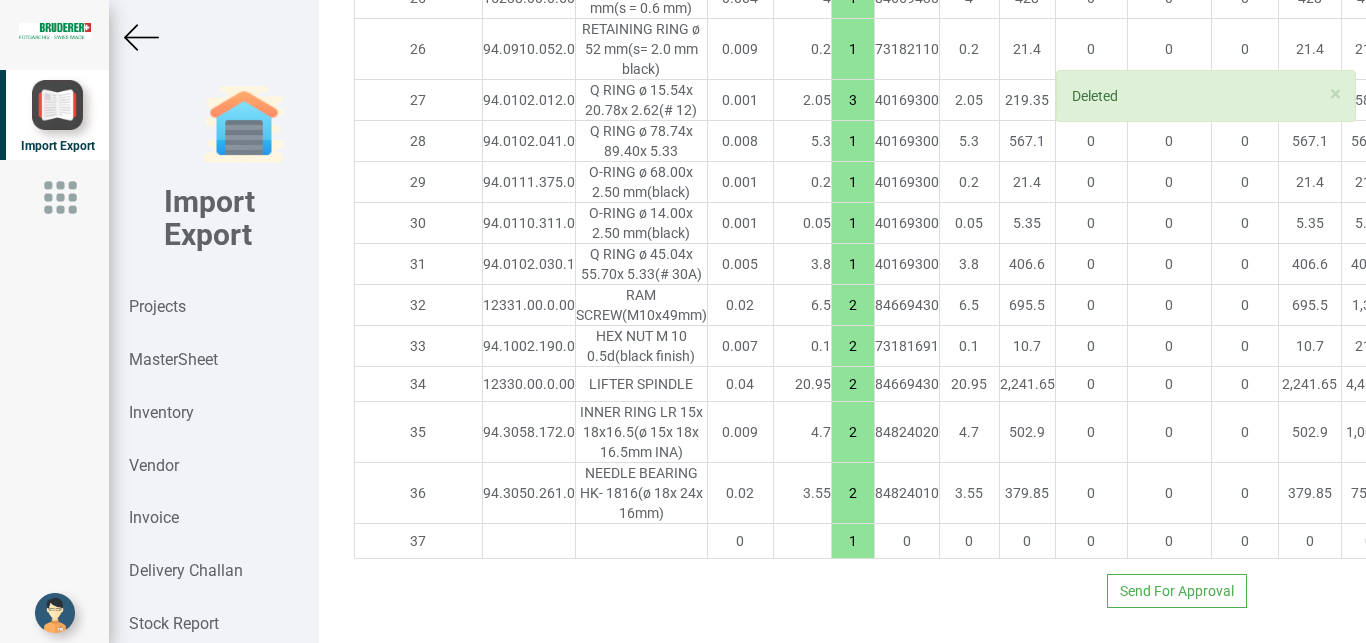 click at bounding box center (529, 541) 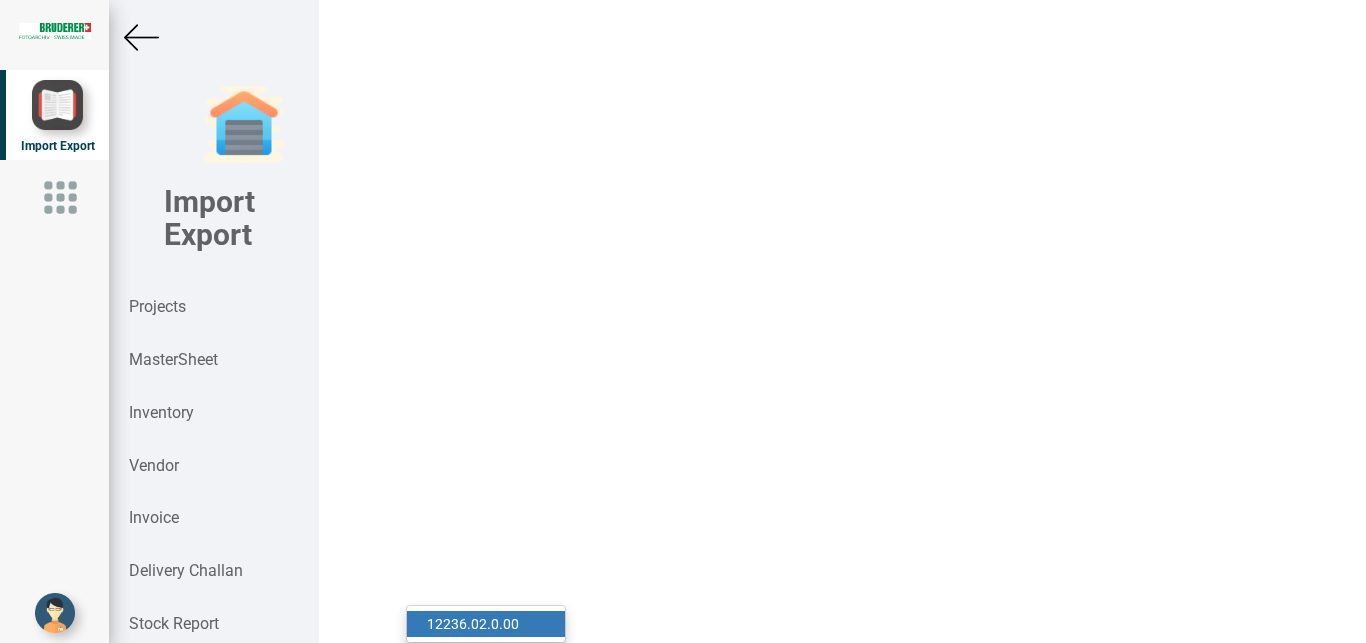 drag, startPoint x: 478, startPoint y: 527, endPoint x: 326, endPoint y: 518, distance: 152.26622 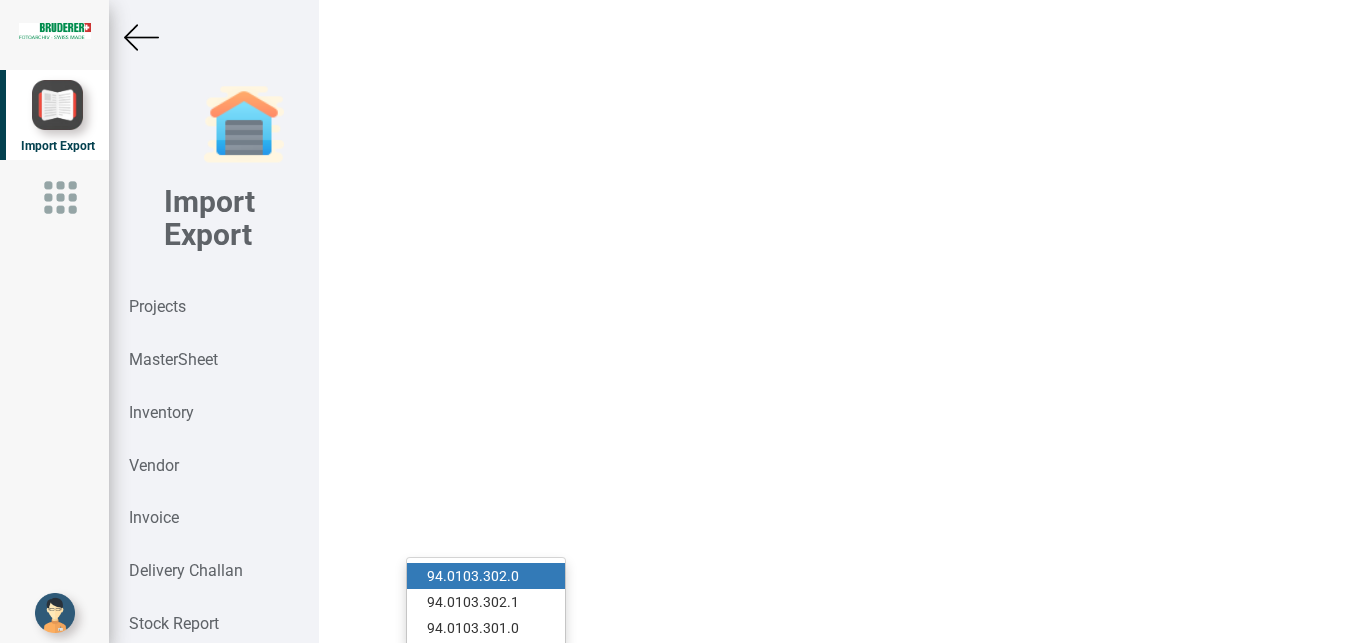 scroll, scrollTop: 0, scrollLeft: 12, axis: horizontal 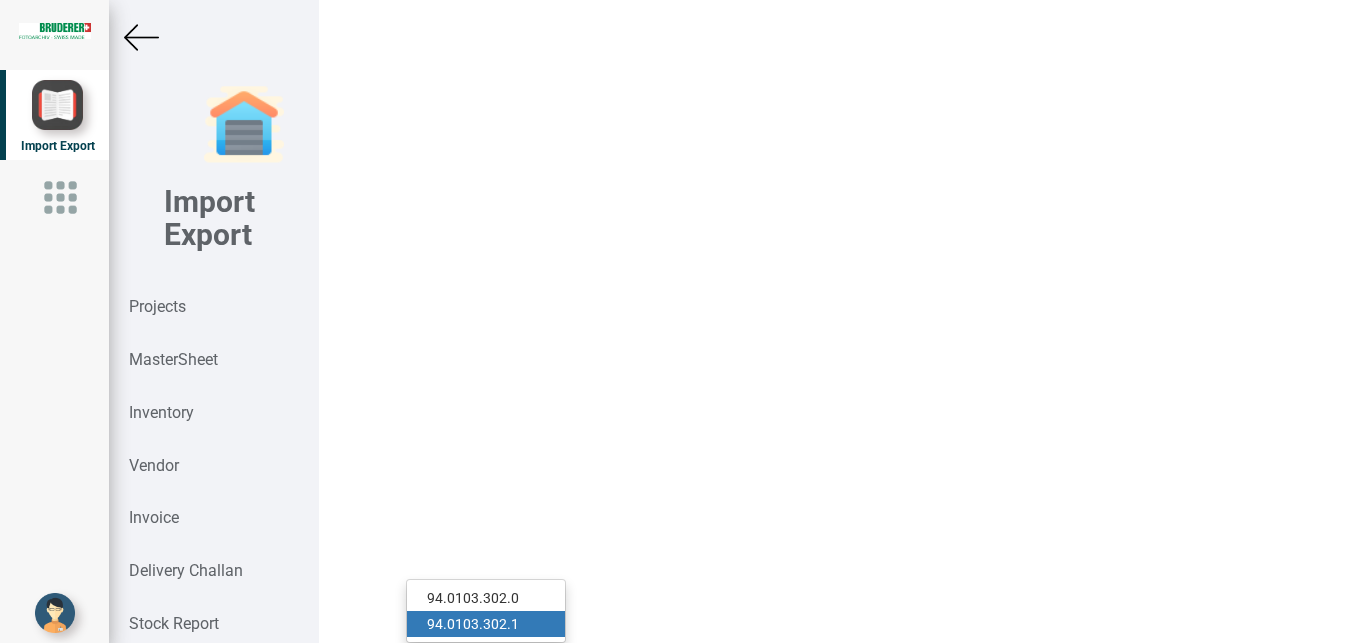 type on "94.0103.302" 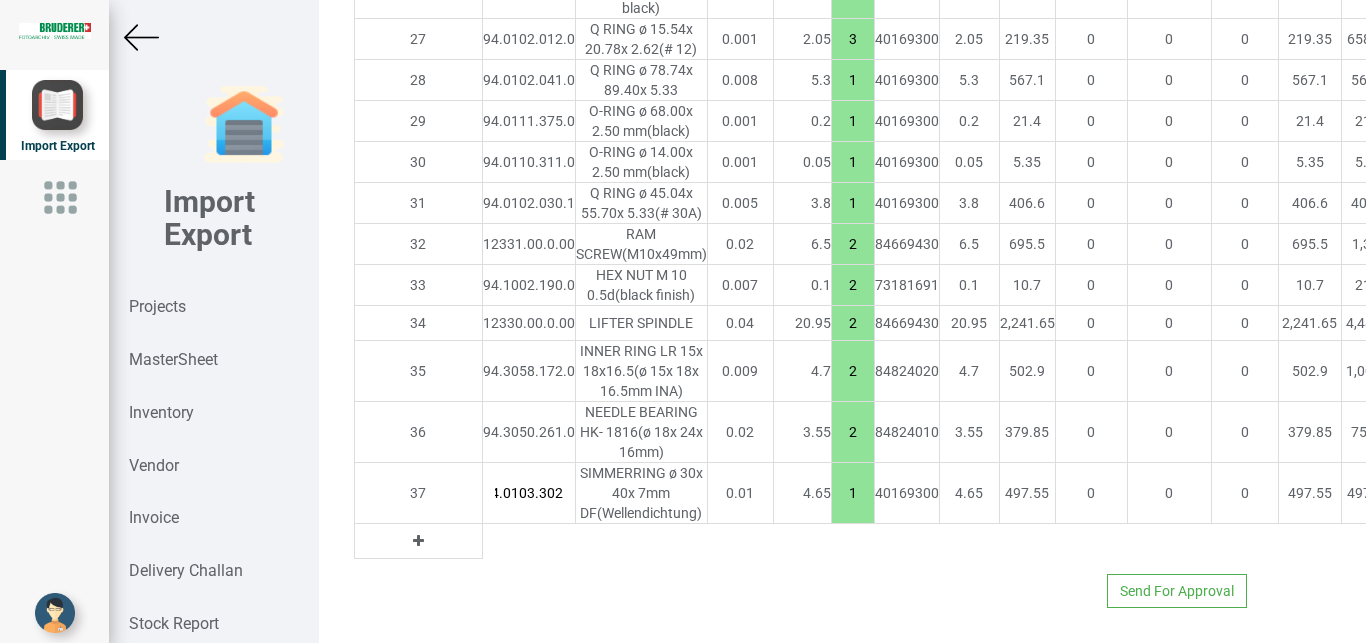 scroll, scrollTop: 3680, scrollLeft: 0, axis: vertical 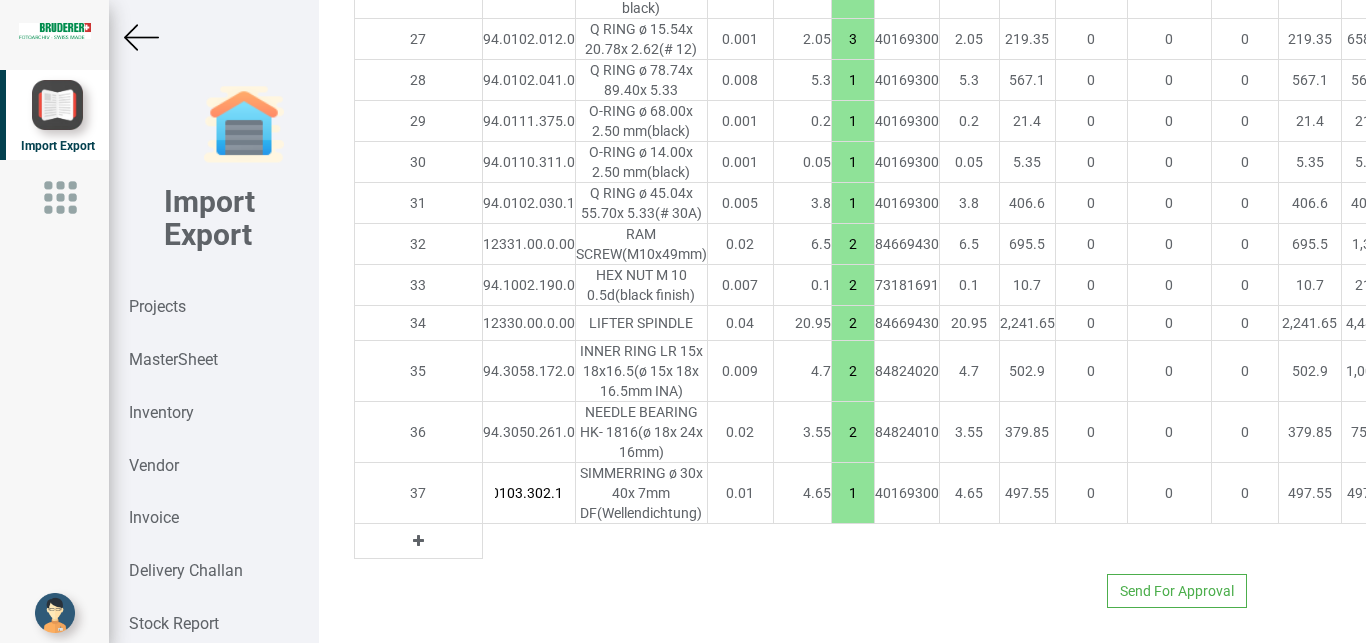 drag, startPoint x: 743, startPoint y: 476, endPoint x: 773, endPoint y: 488, distance: 32.31099 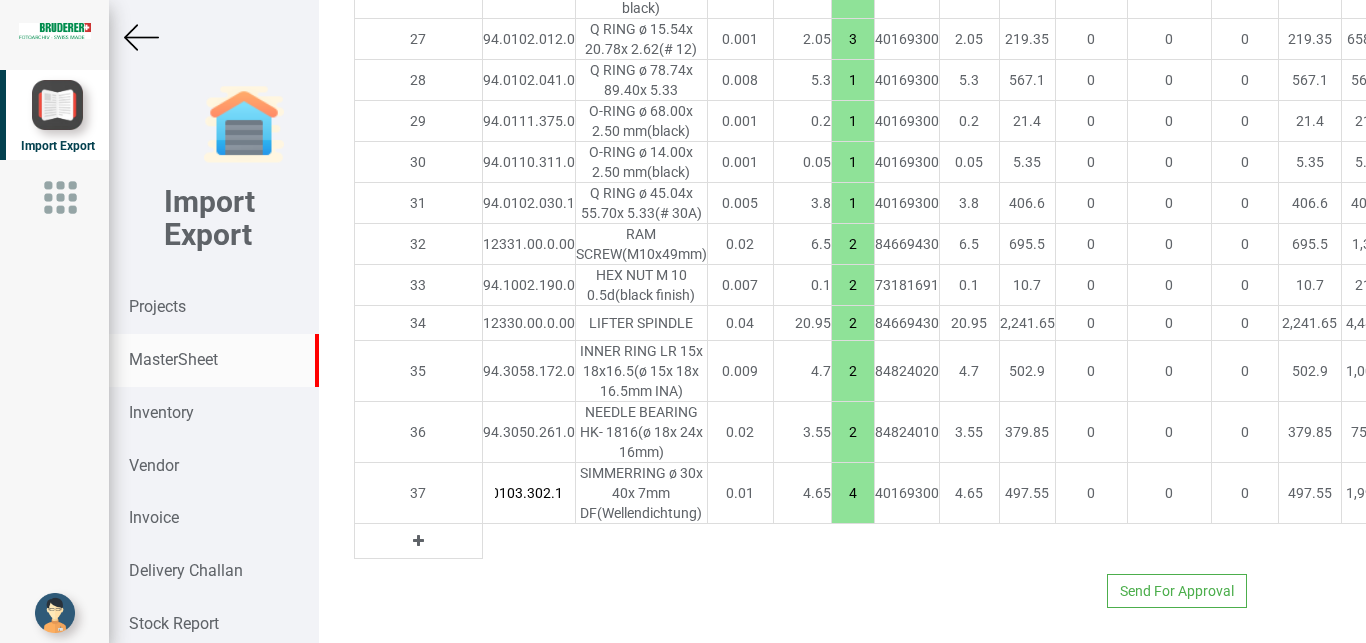 type on "4" 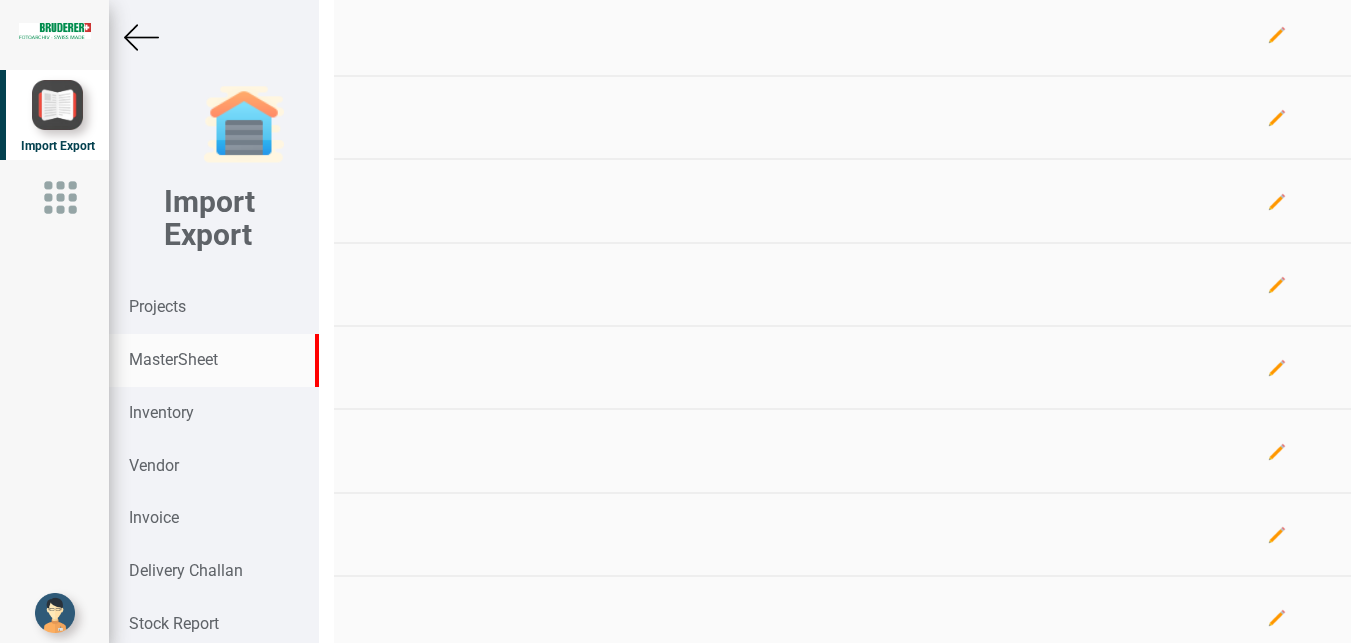 scroll, scrollTop: 849, scrollLeft: 0, axis: vertical 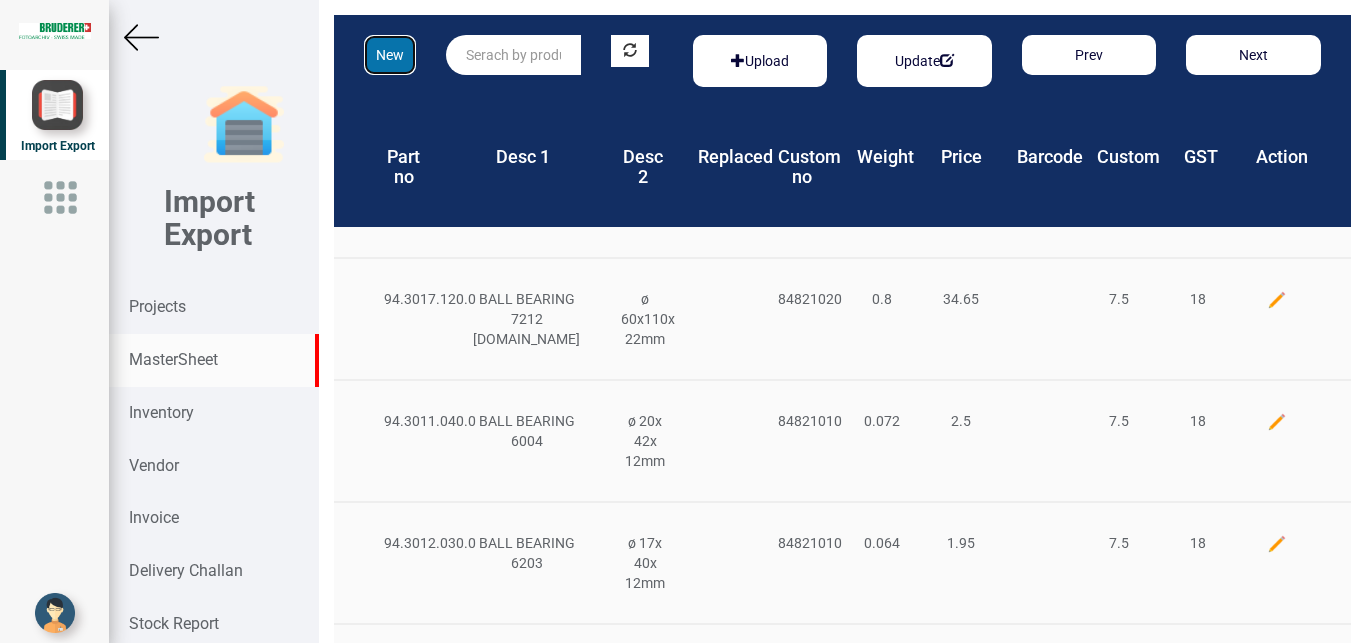 click on "New" at bounding box center (390, 55) 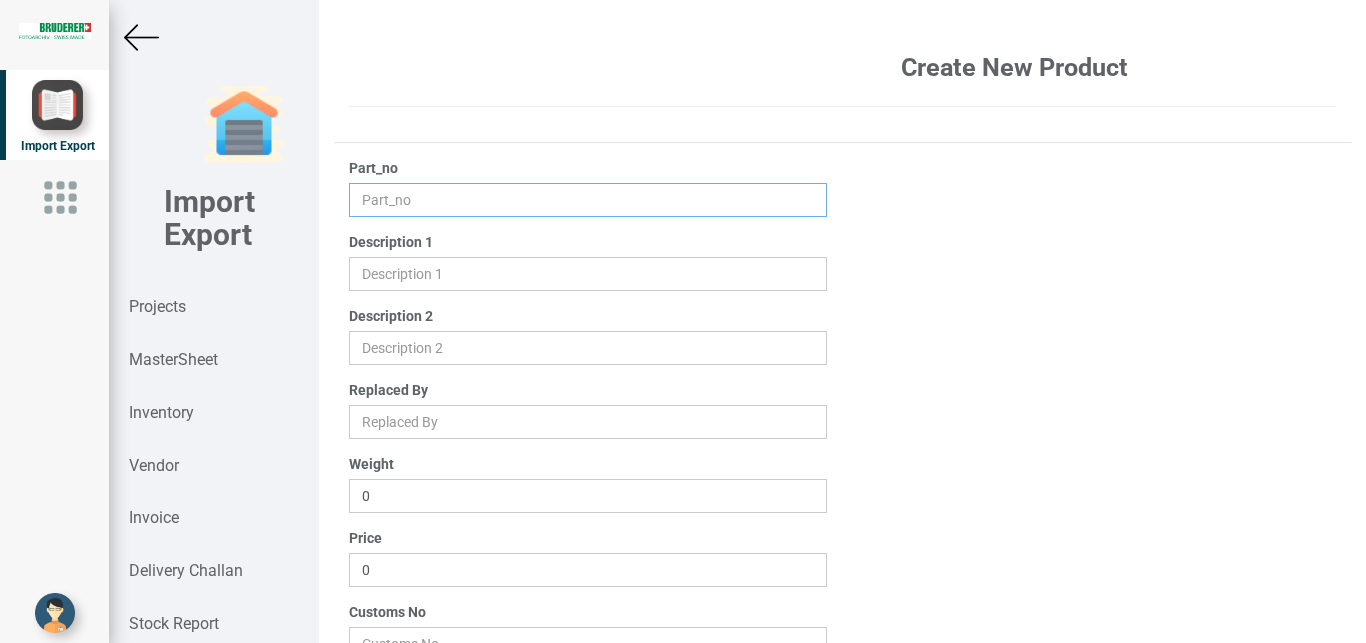 click at bounding box center (588, 200) 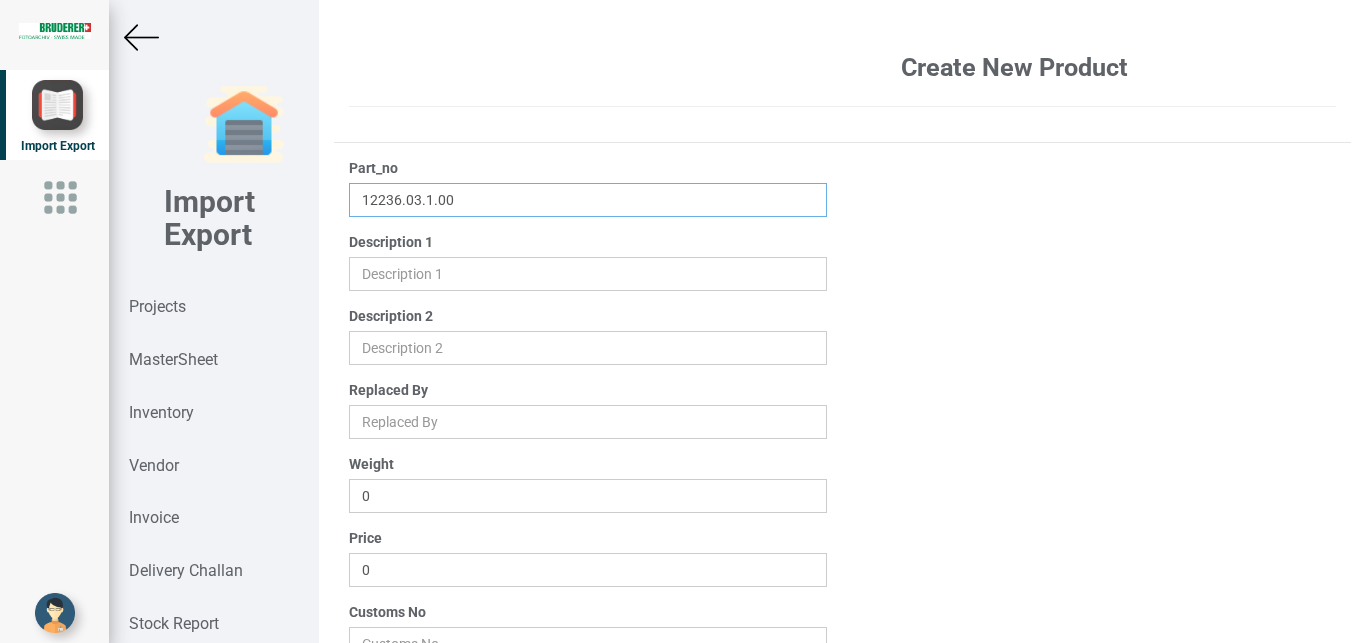 type on "12236.03.1.00" 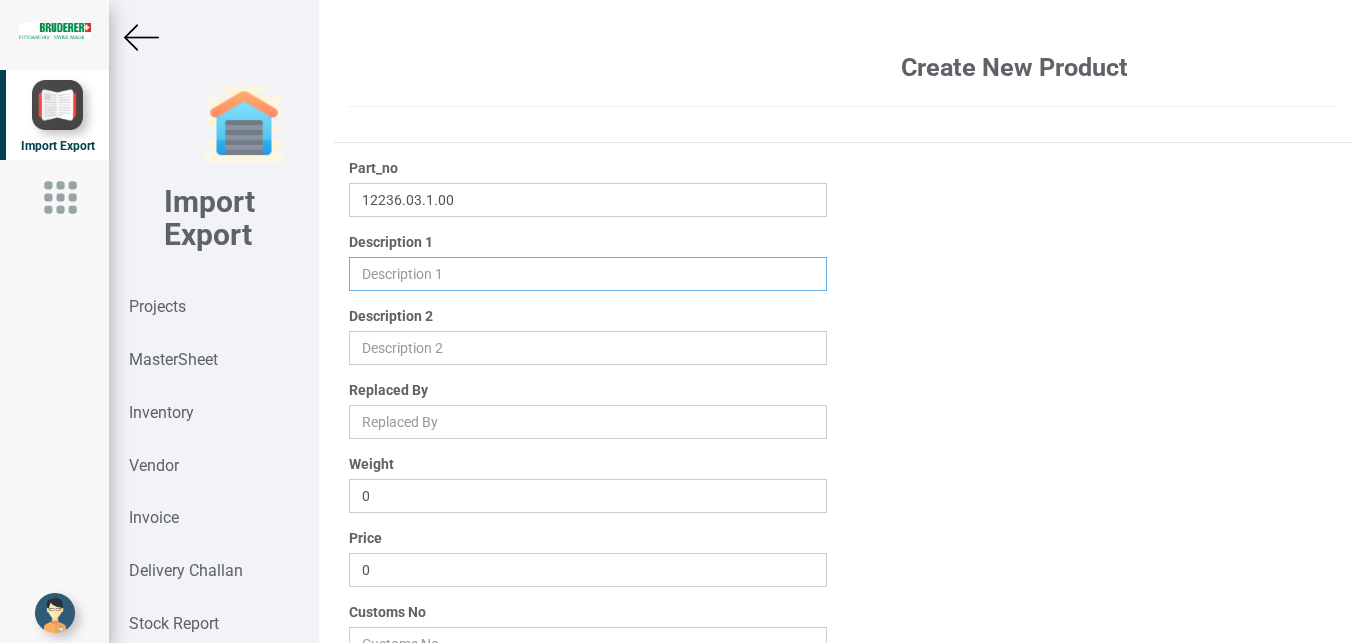 click at bounding box center [588, 274] 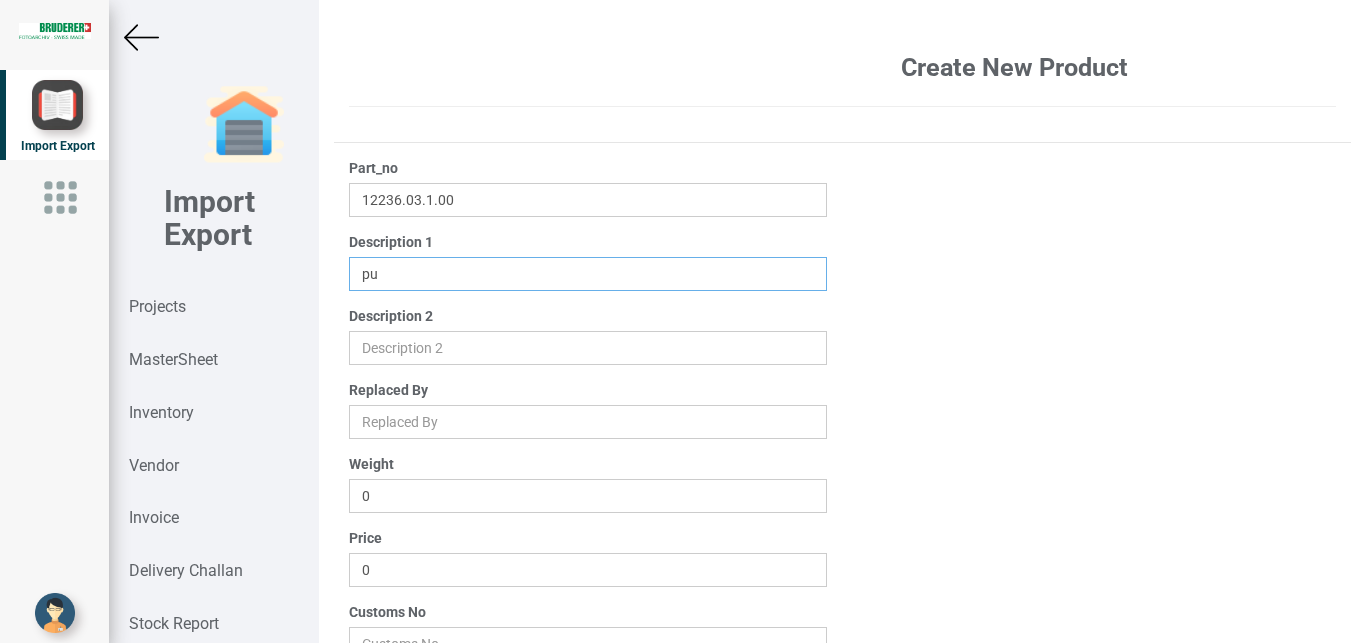 type on "p" 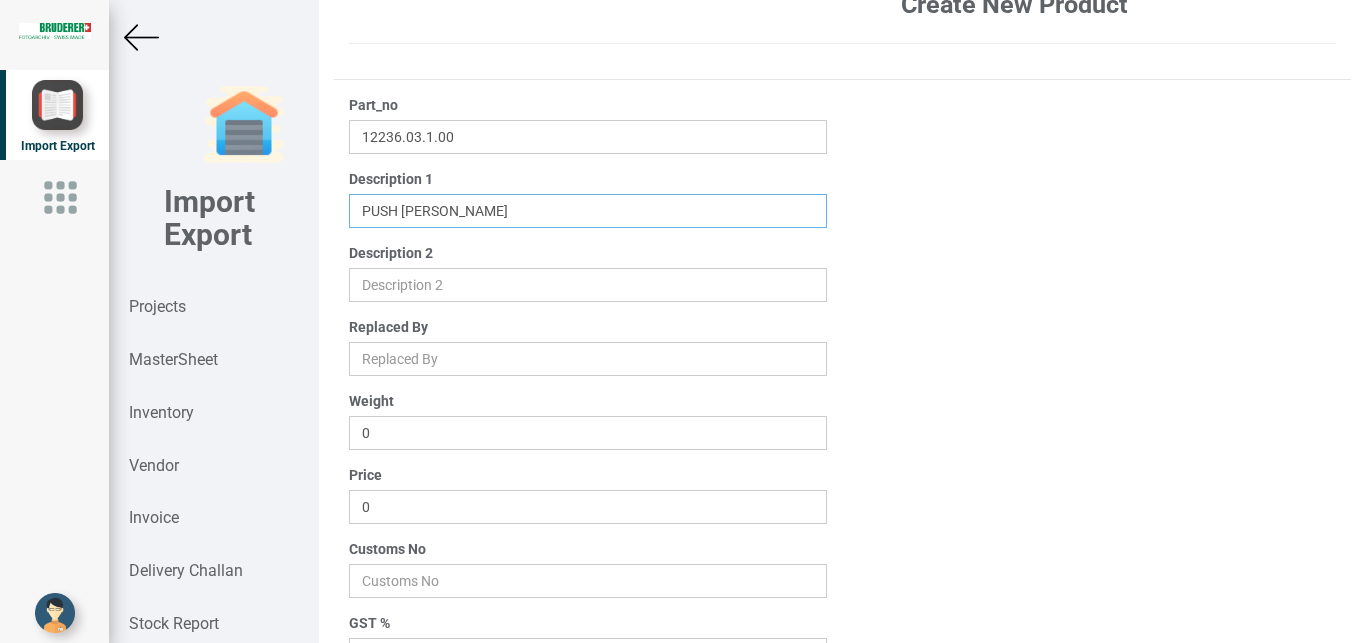 scroll, scrollTop: 76, scrollLeft: 0, axis: vertical 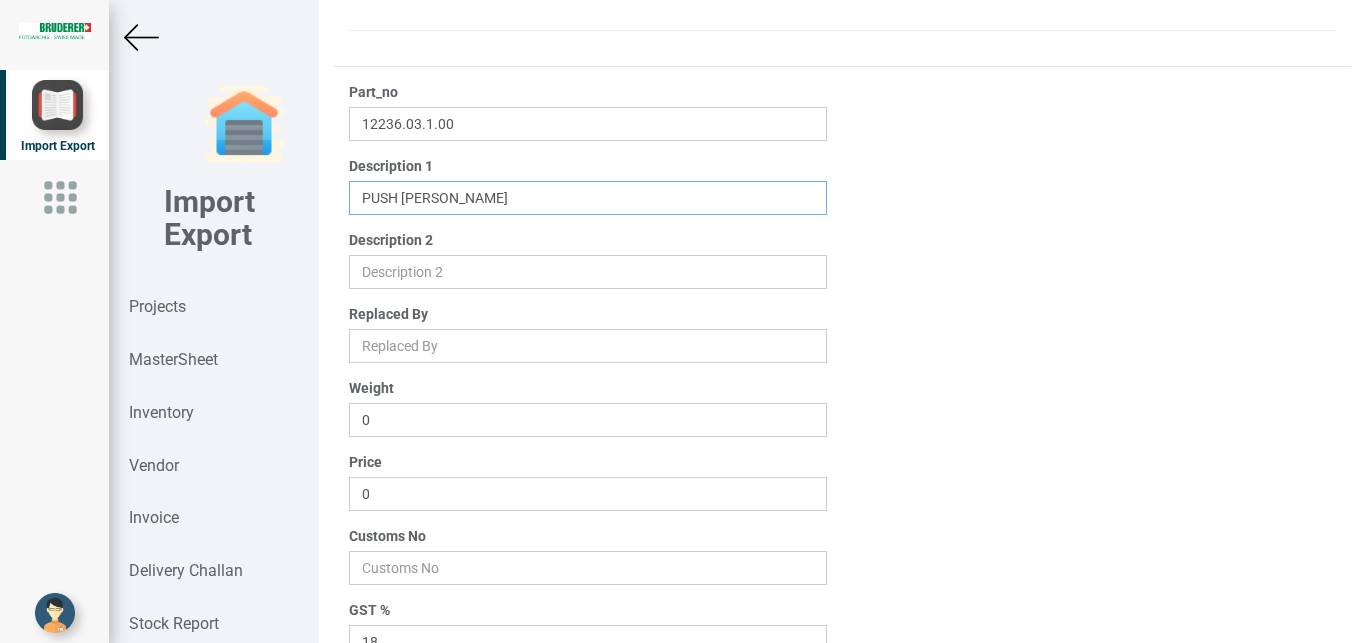 type on "PUSH [PERSON_NAME]" 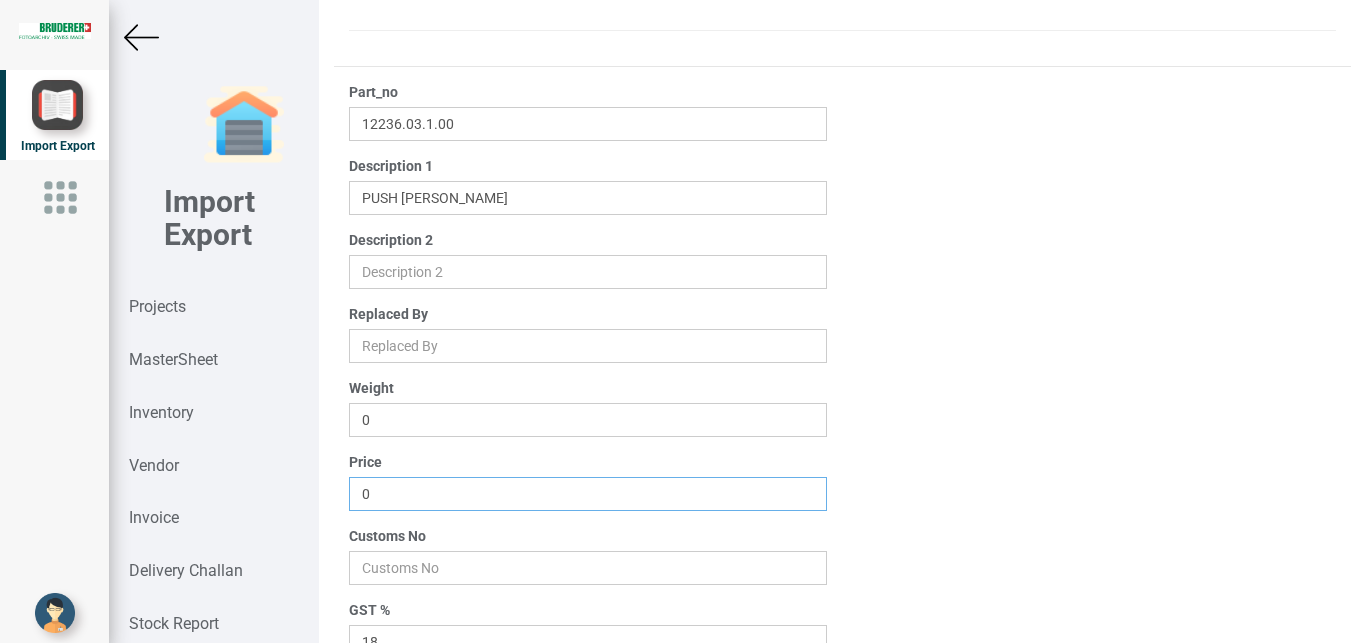 drag, startPoint x: 428, startPoint y: 489, endPoint x: 249, endPoint y: 476, distance: 179.47145 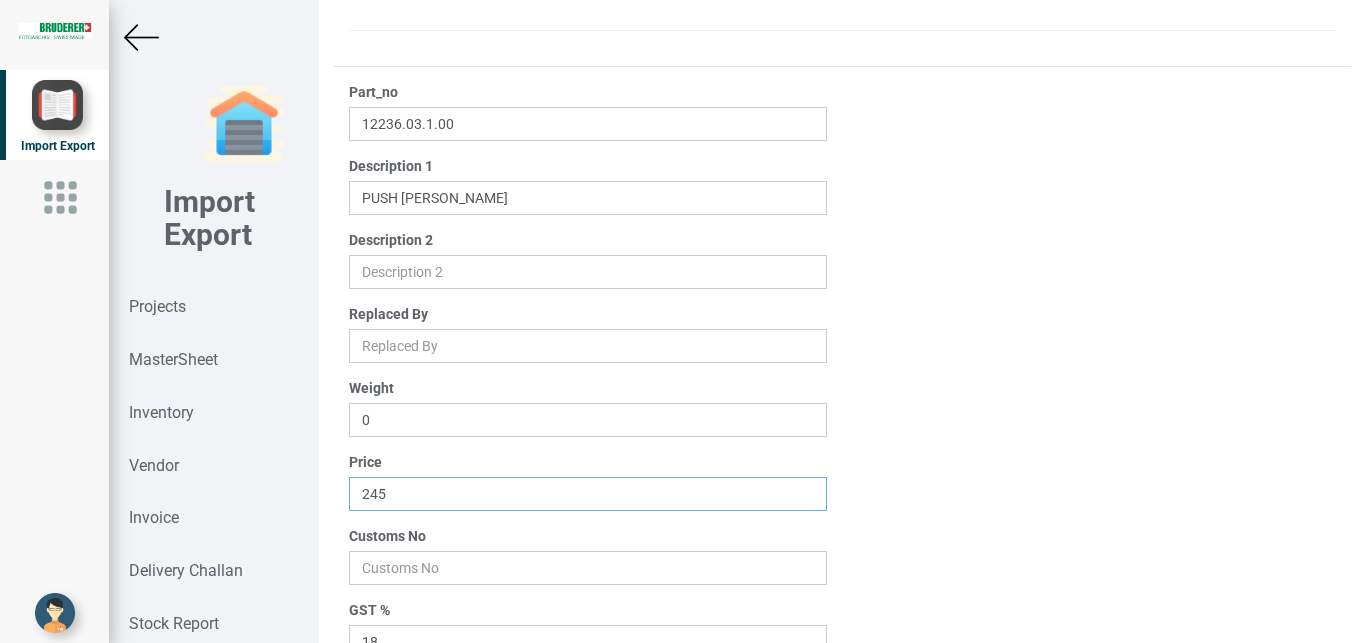 type on "245" 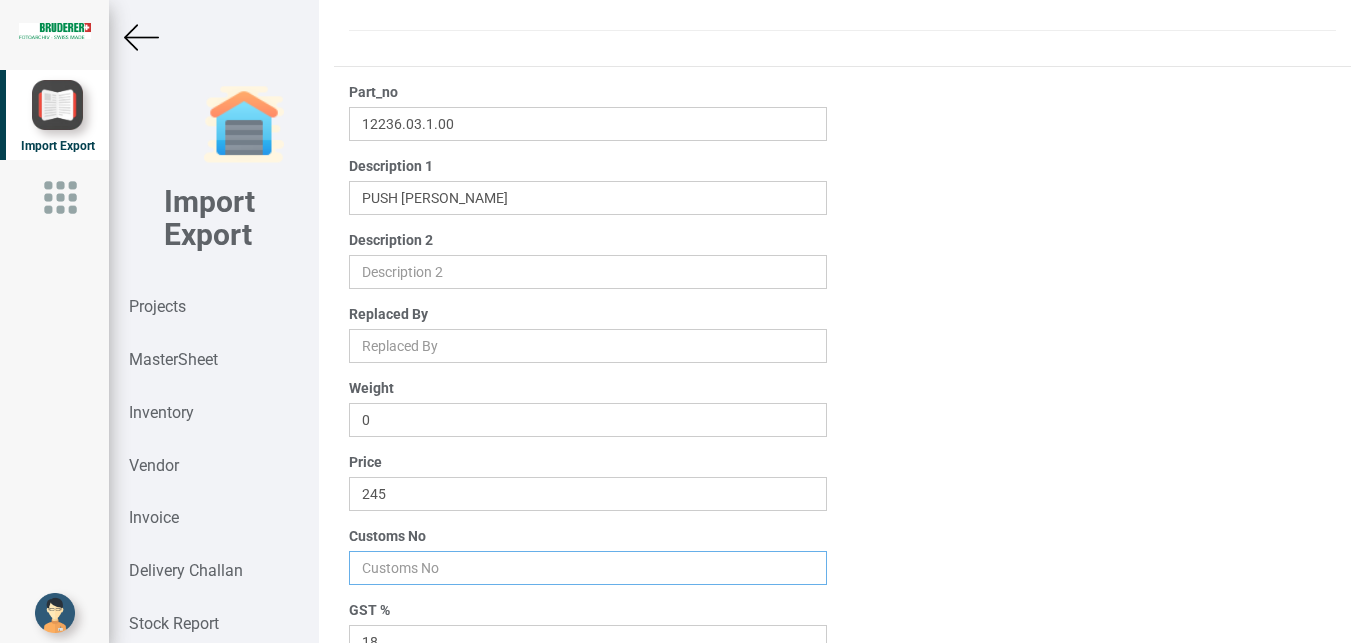 click at bounding box center [588, 568] 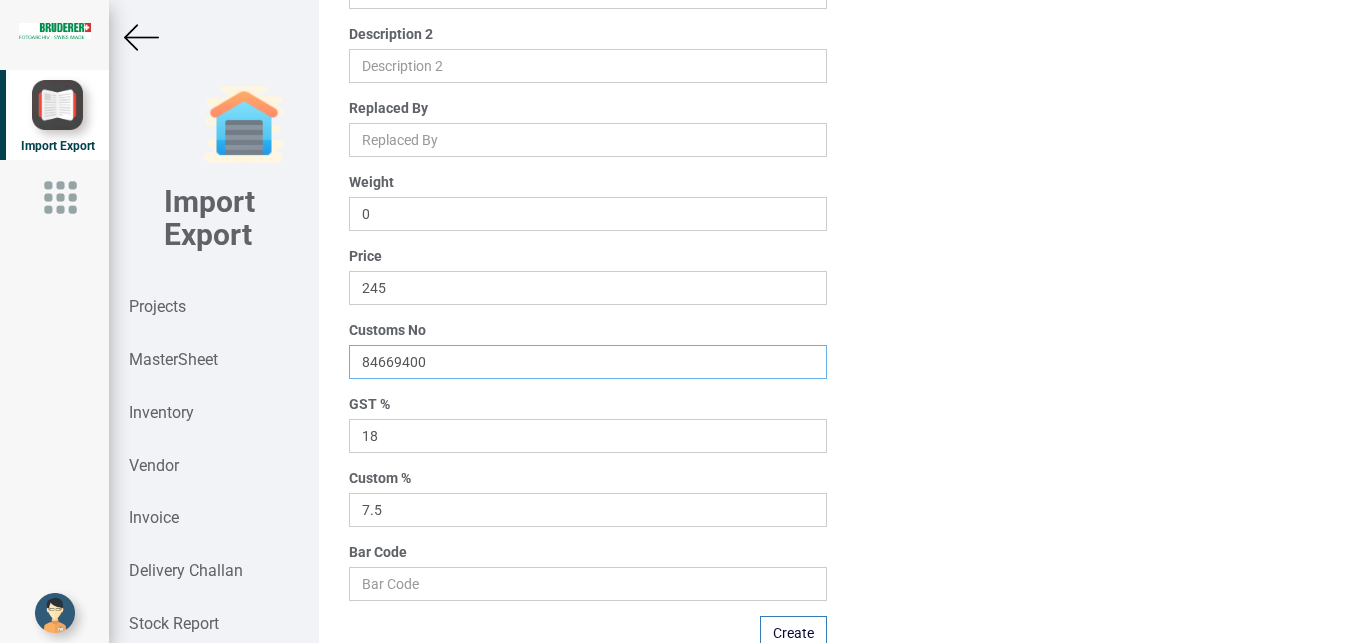 scroll, scrollTop: 285, scrollLeft: 0, axis: vertical 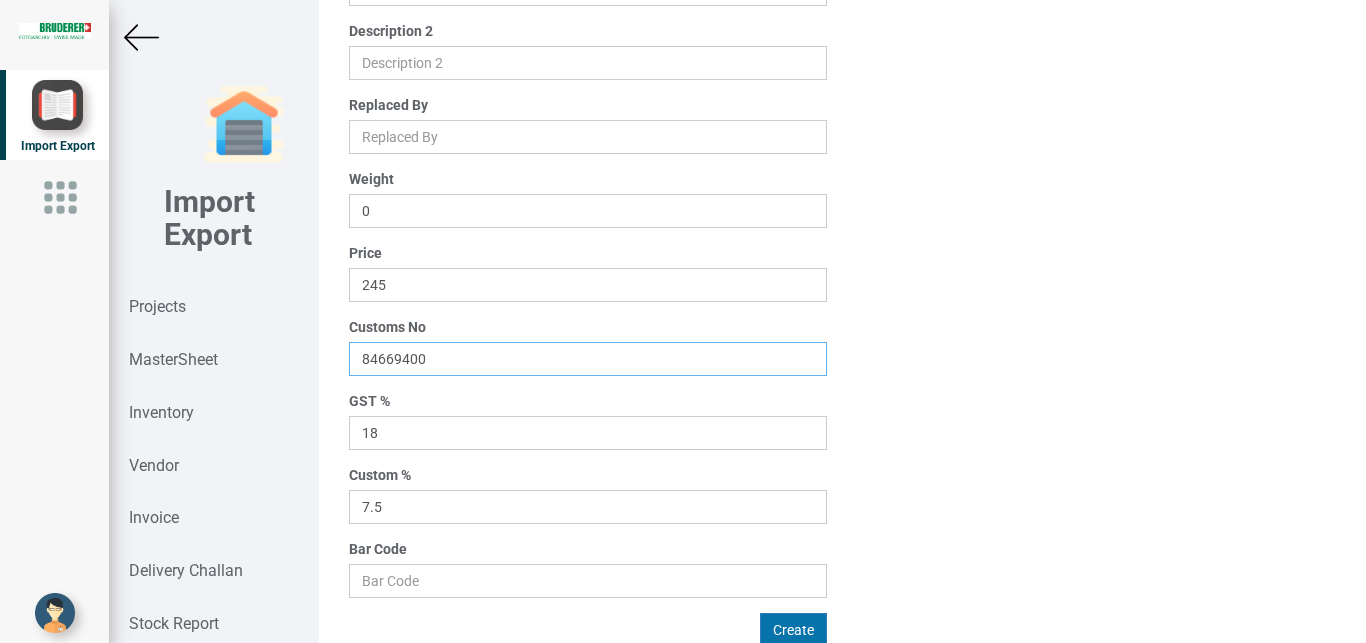 type on "84669400" 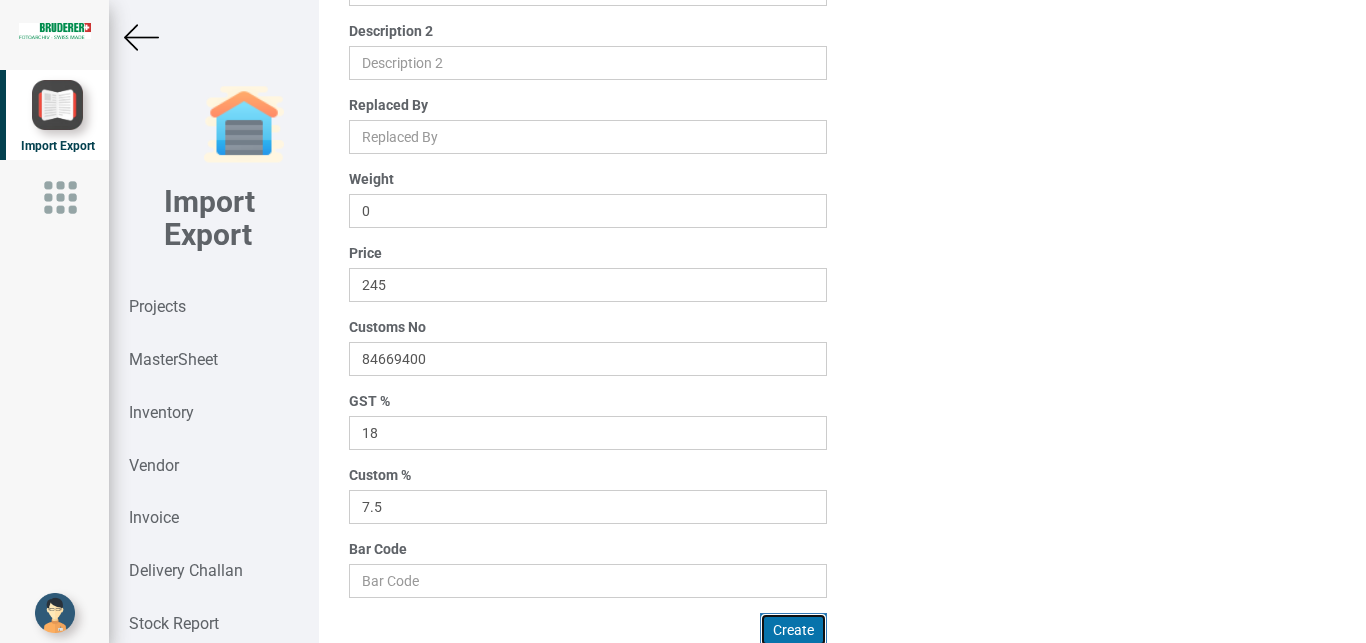 click on "Create" at bounding box center [793, 630] 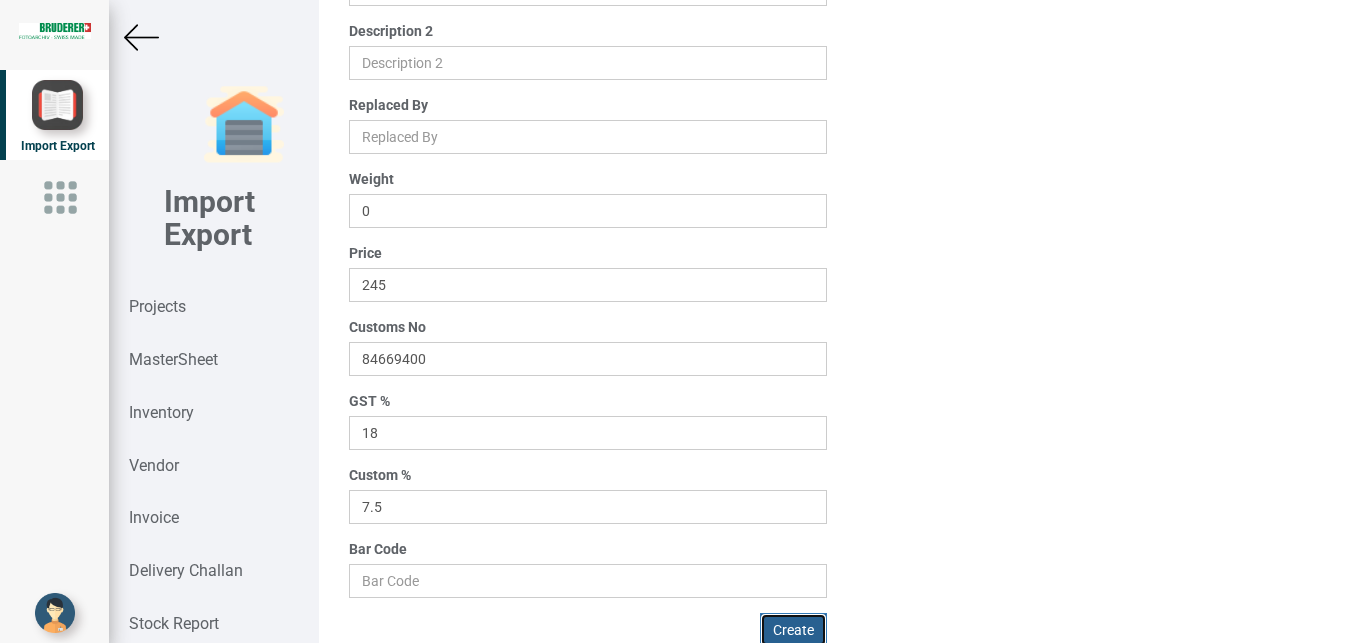 type 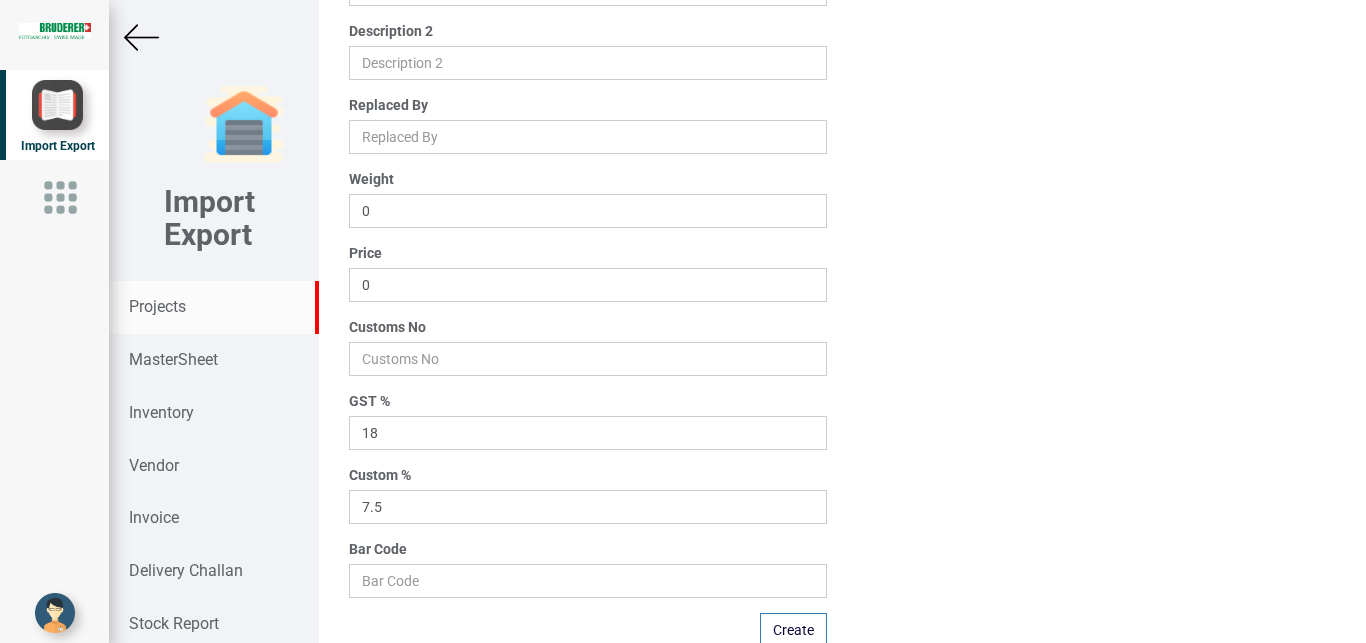 click on "Projects" at bounding box center [157, 306] 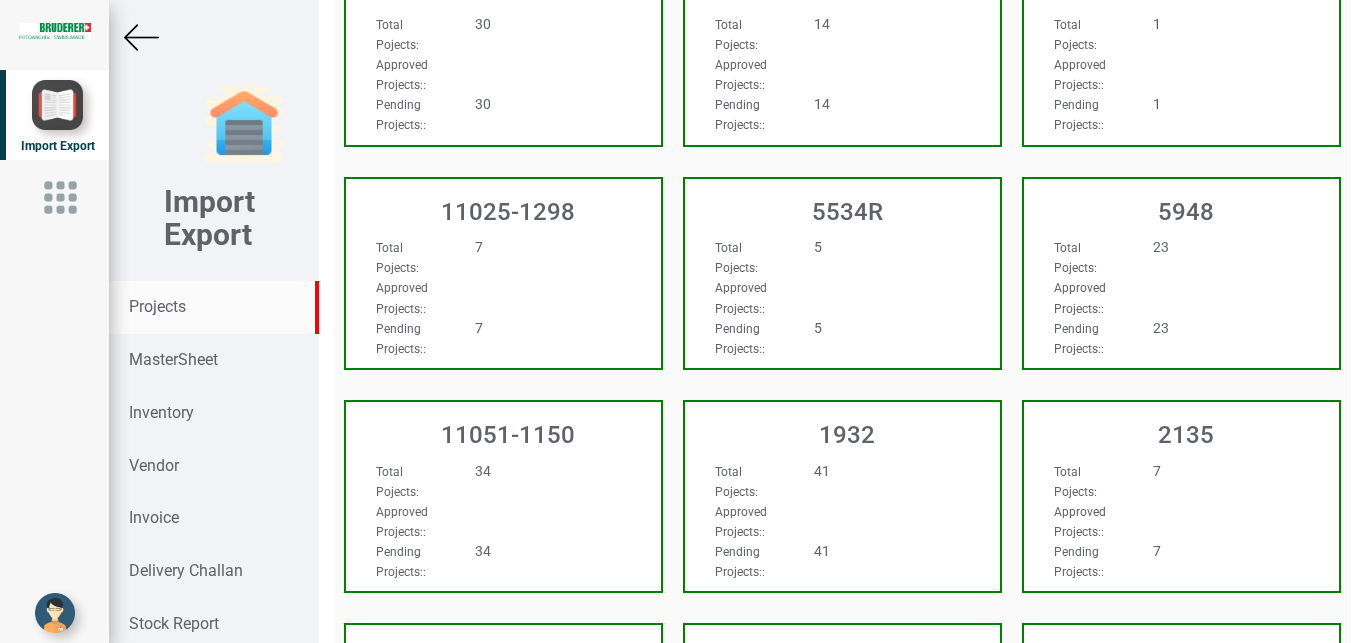 scroll, scrollTop: 285, scrollLeft: 0, axis: vertical 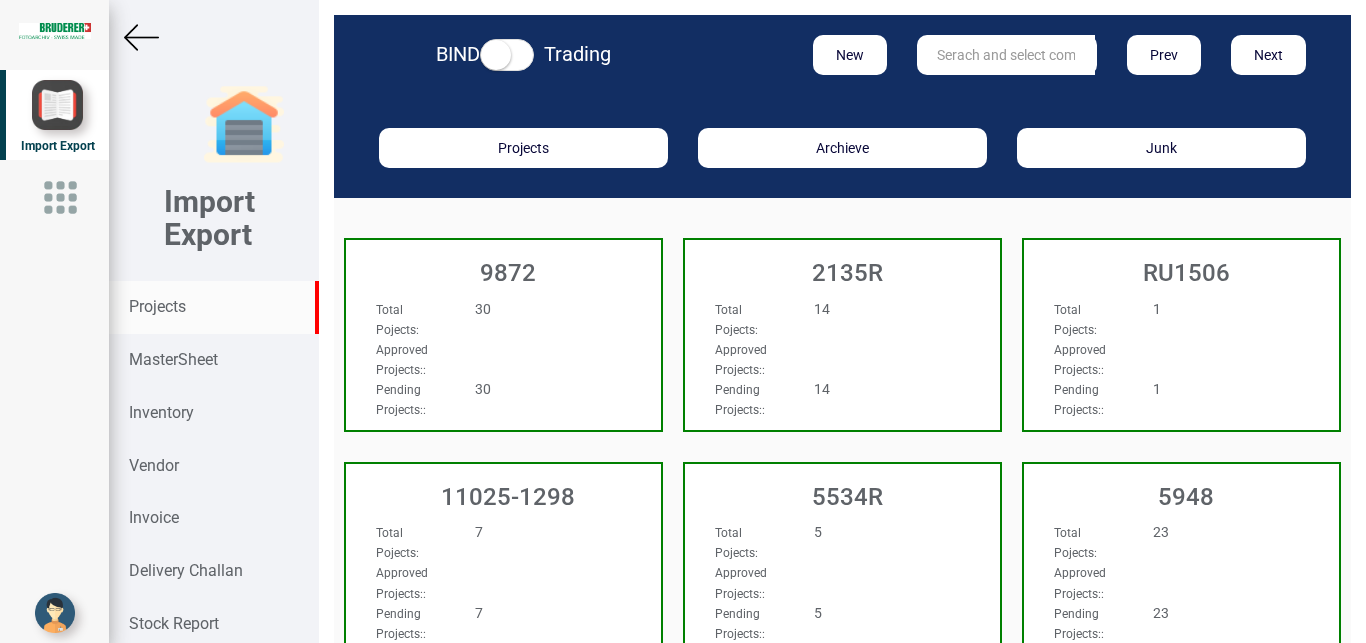 click at bounding box center [1006, 55] 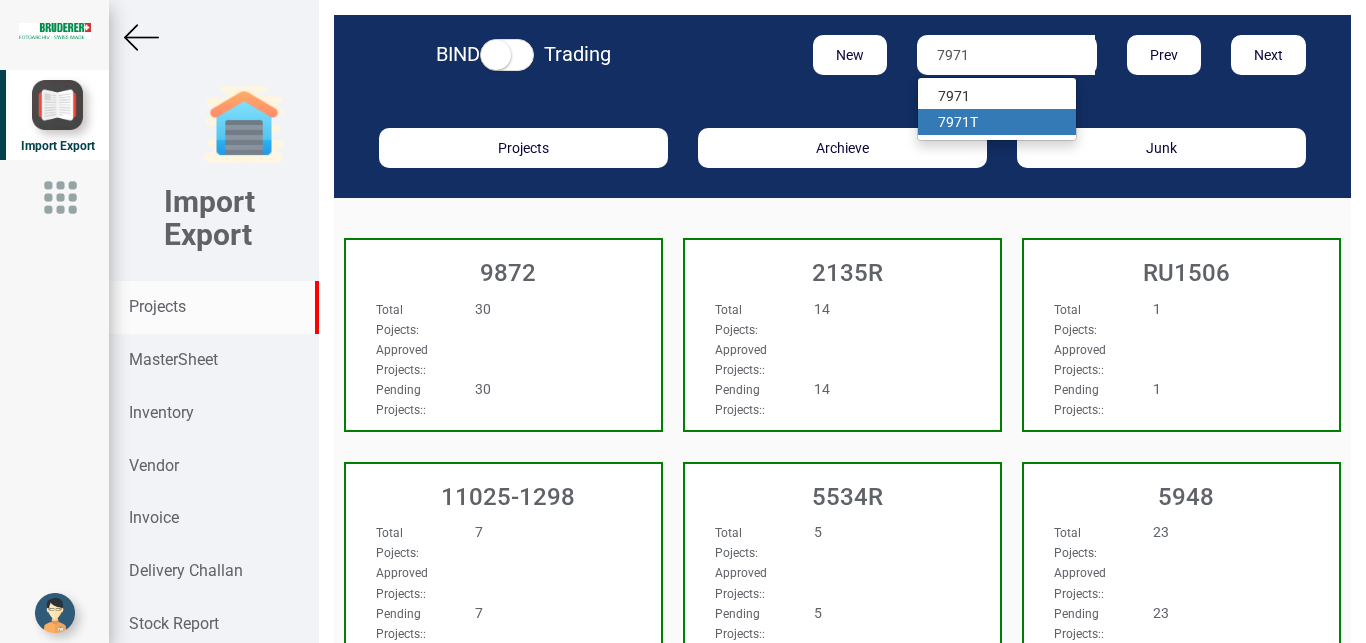 click on "7971" at bounding box center [954, 122] 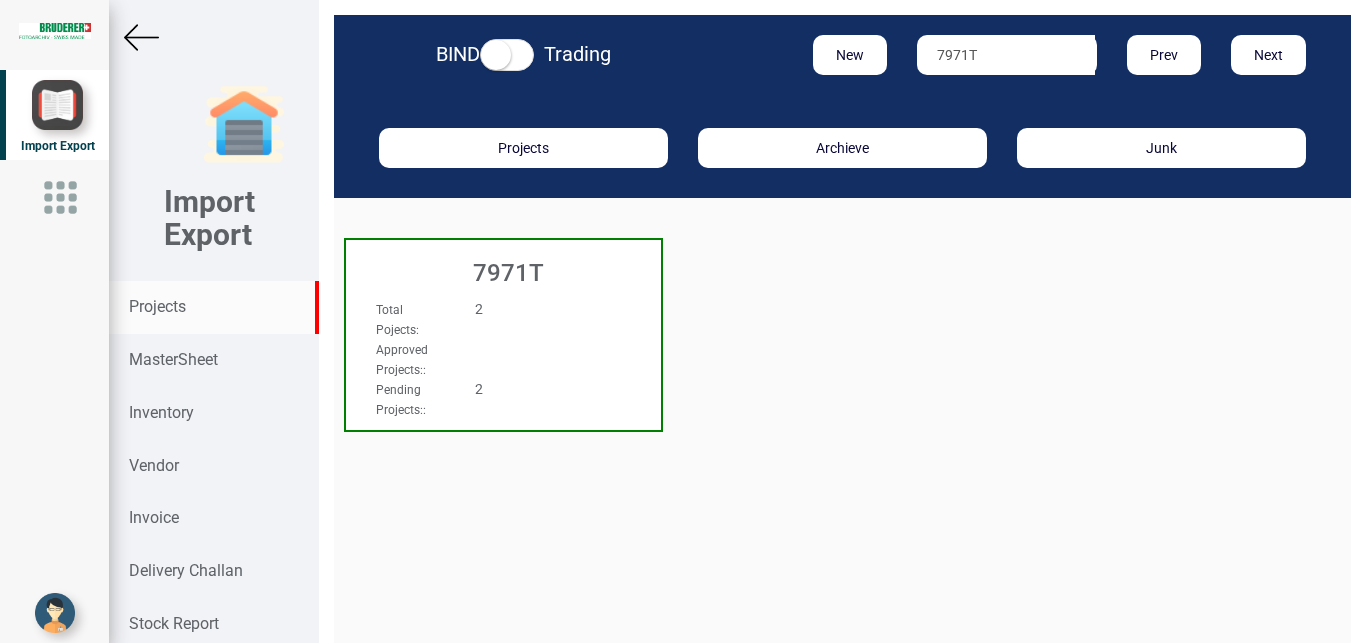 click on "Pending Projects:  :" at bounding box center [410, 399] 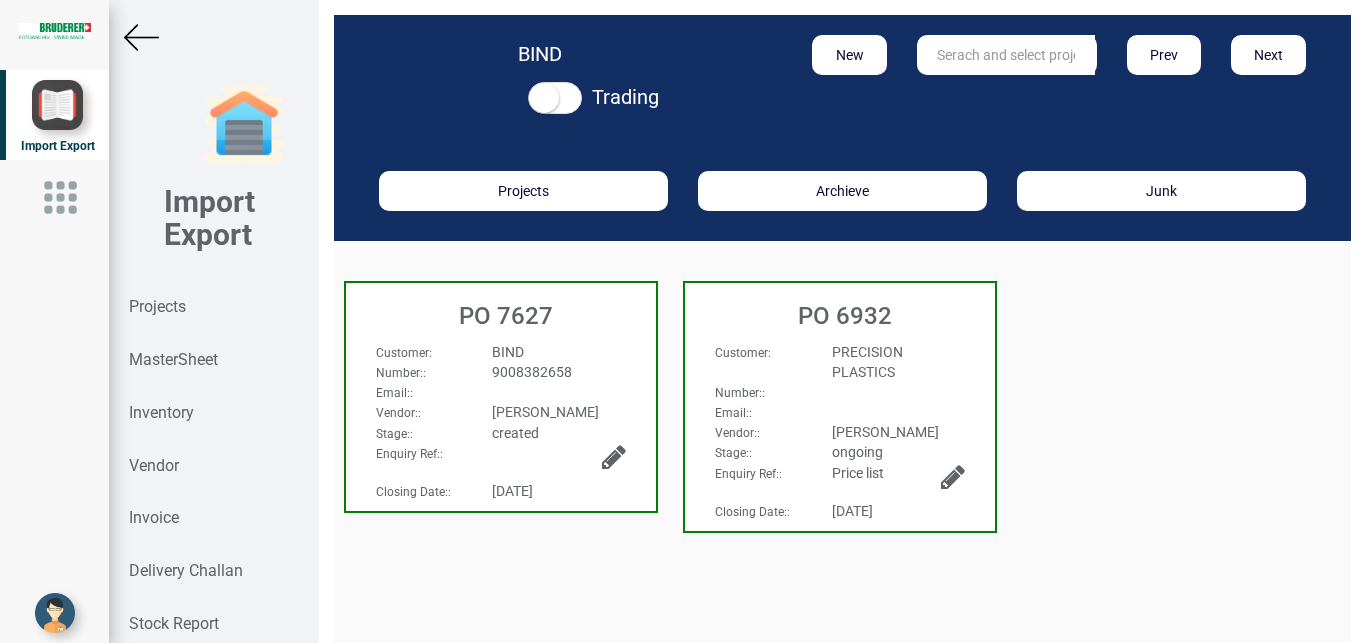 click on "BIND" at bounding box center (508, 352) 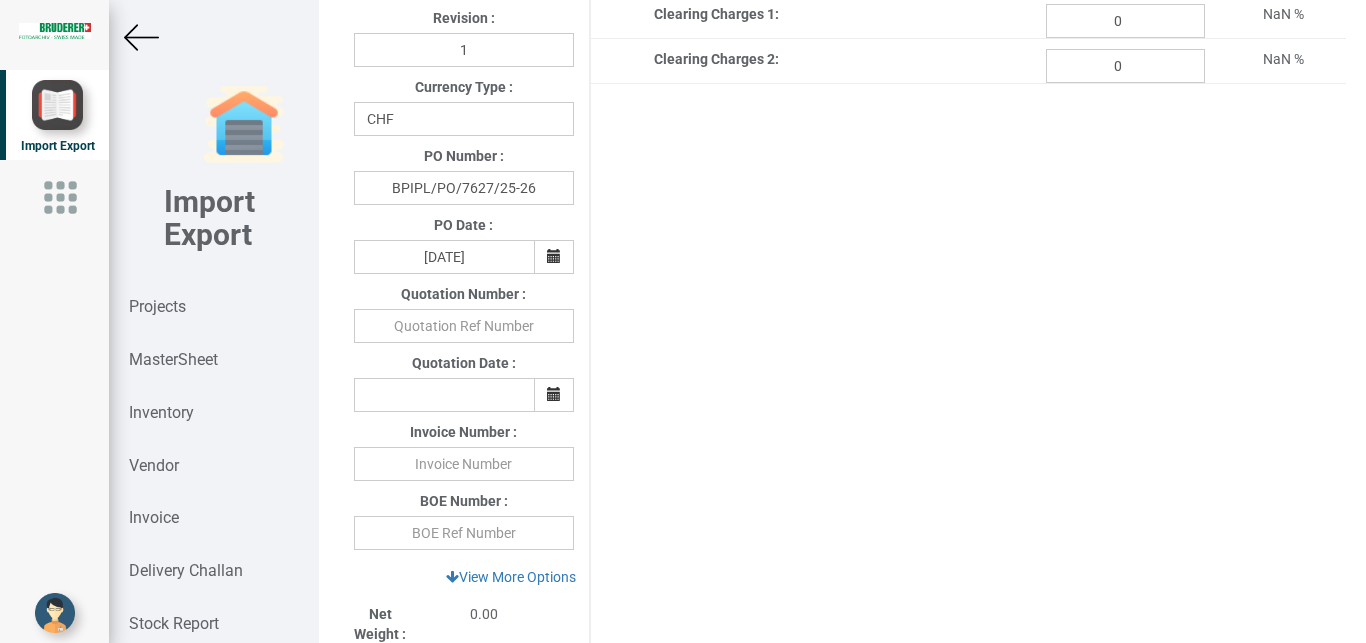 type on "1287.4999999999998" 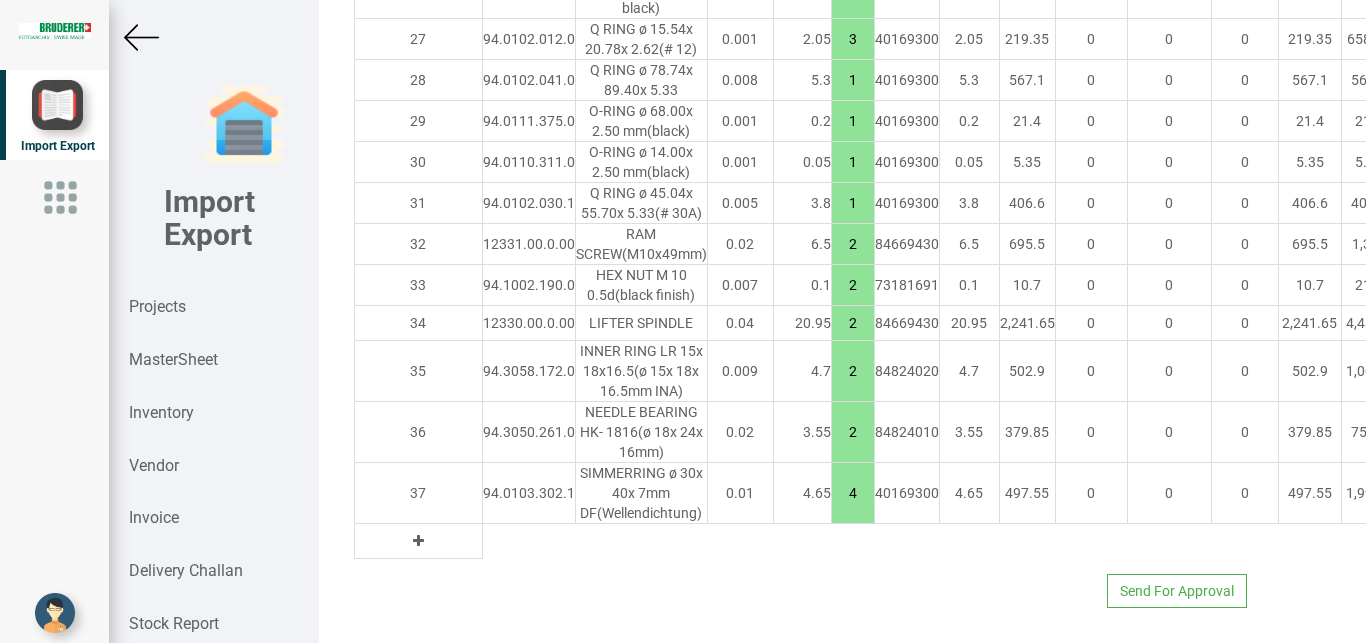 scroll, scrollTop: 3685, scrollLeft: 0, axis: vertical 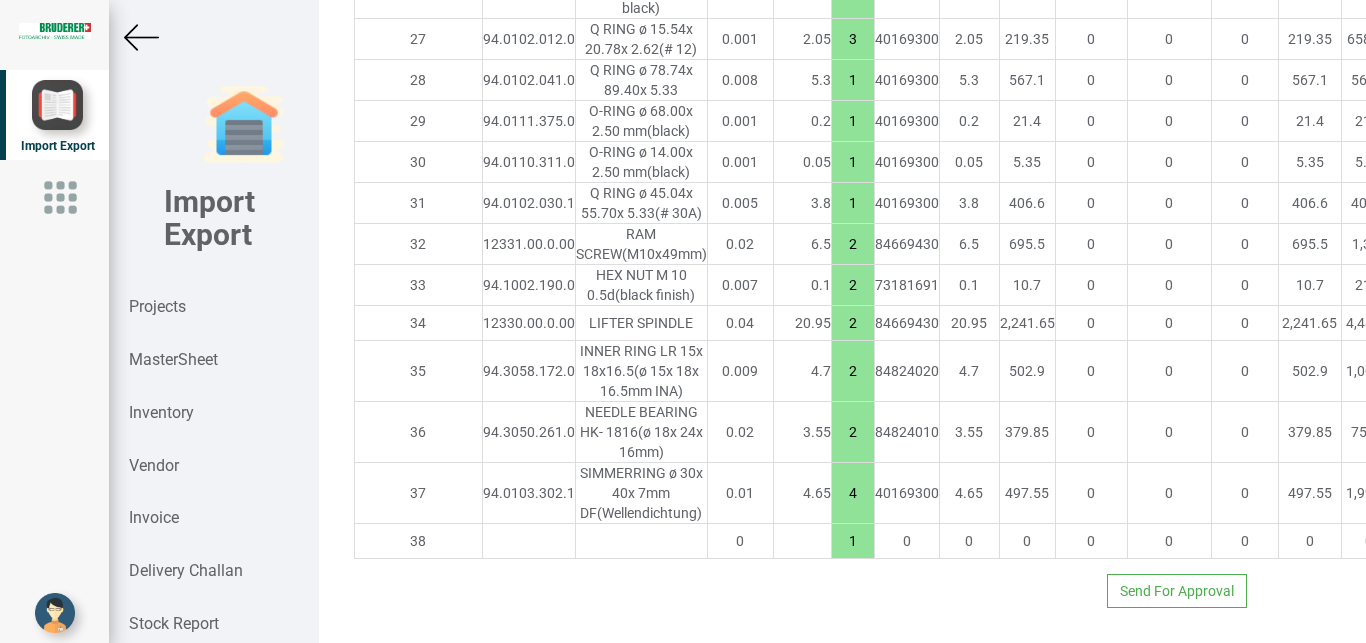 drag, startPoint x: 428, startPoint y: 516, endPoint x: 439, endPoint y: 516, distance: 11 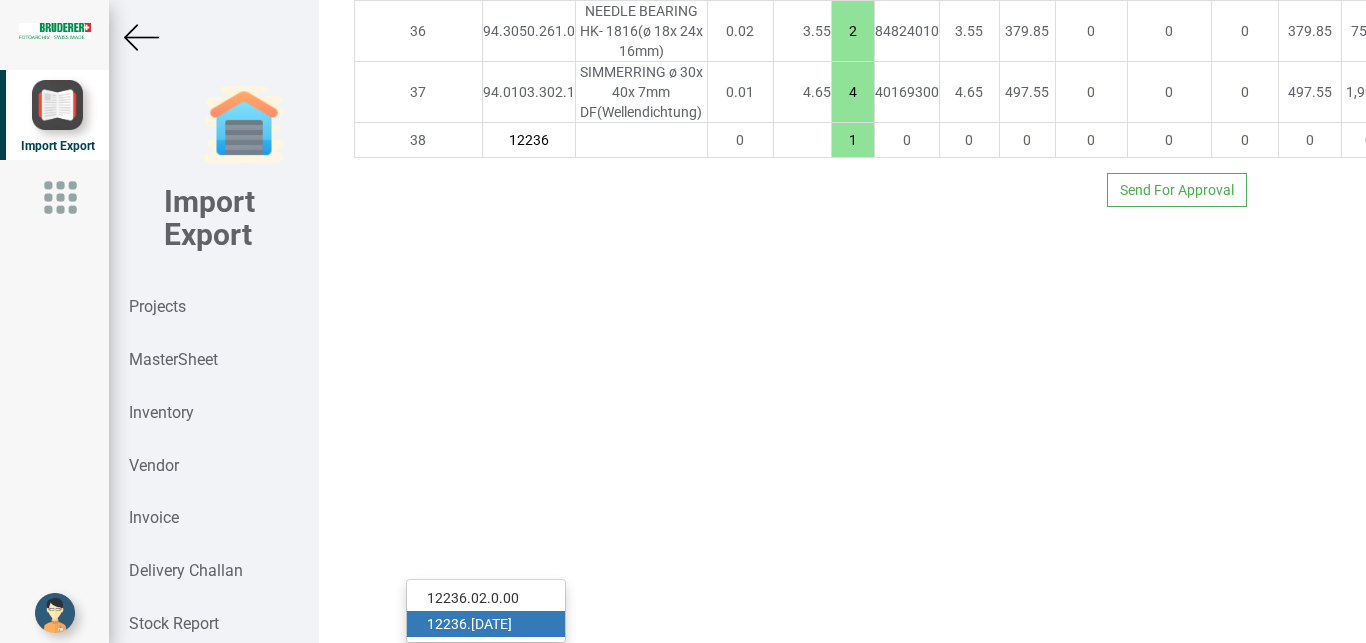 type on "12236" 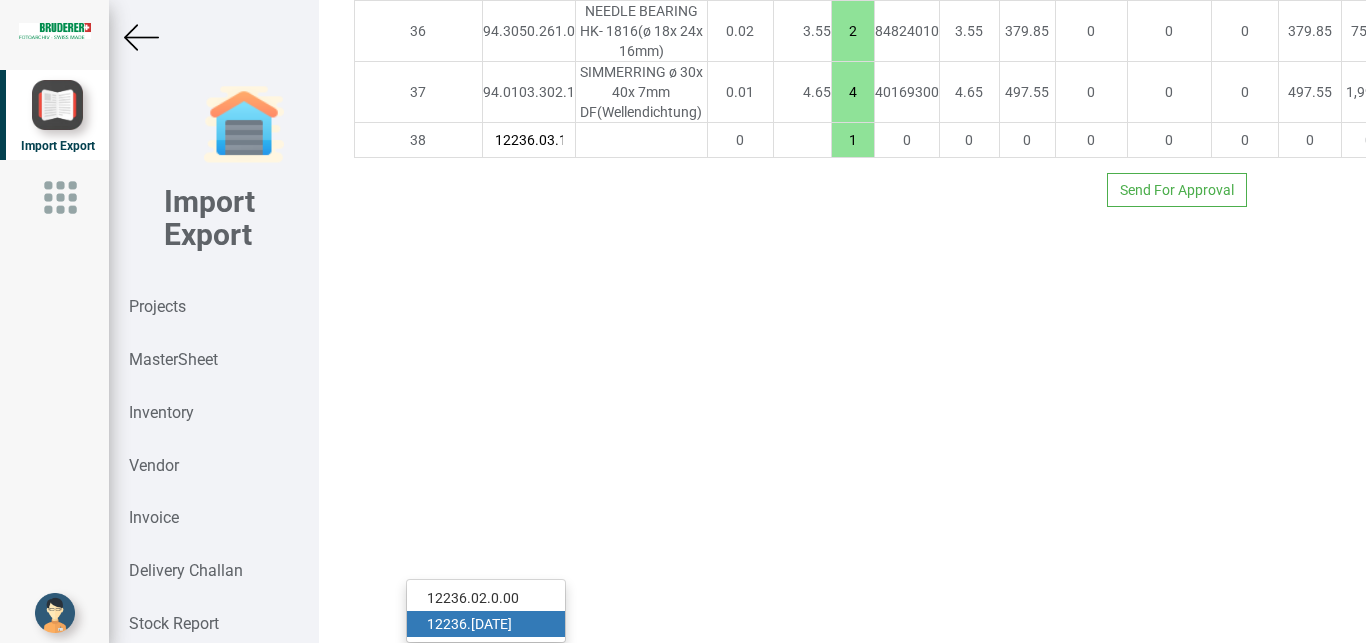 scroll, scrollTop: 0, scrollLeft: 24, axis: horizontal 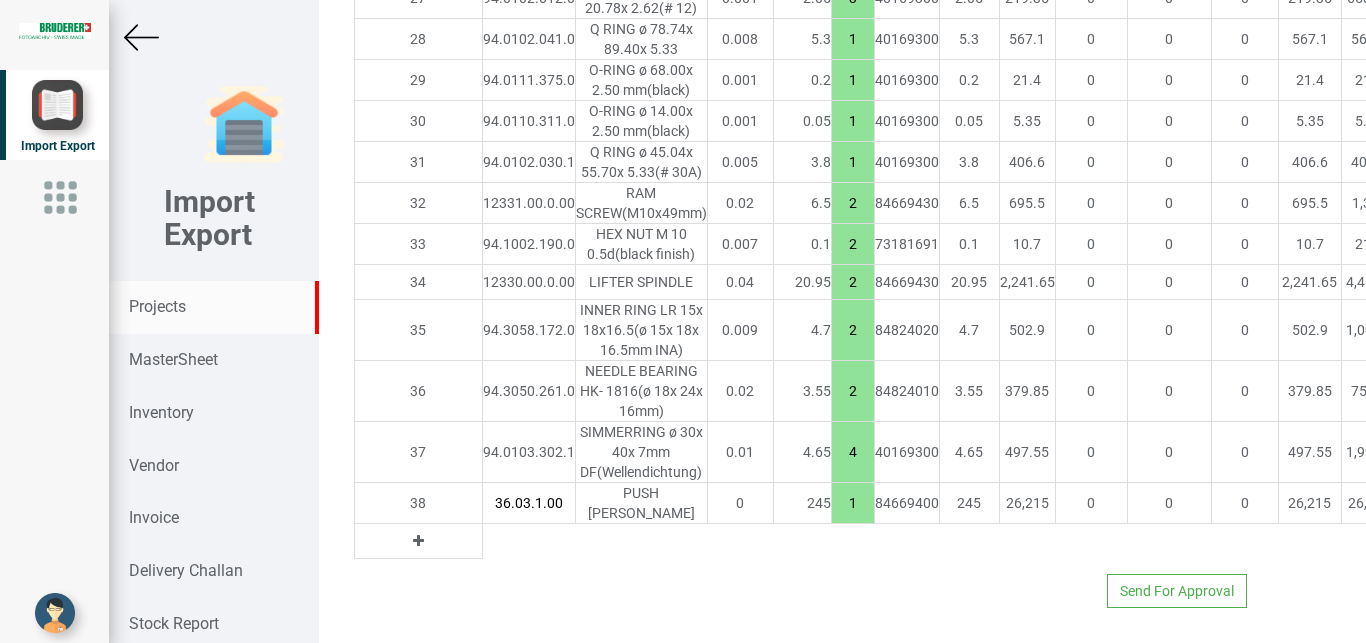 click on "Projects" at bounding box center (157, 306) 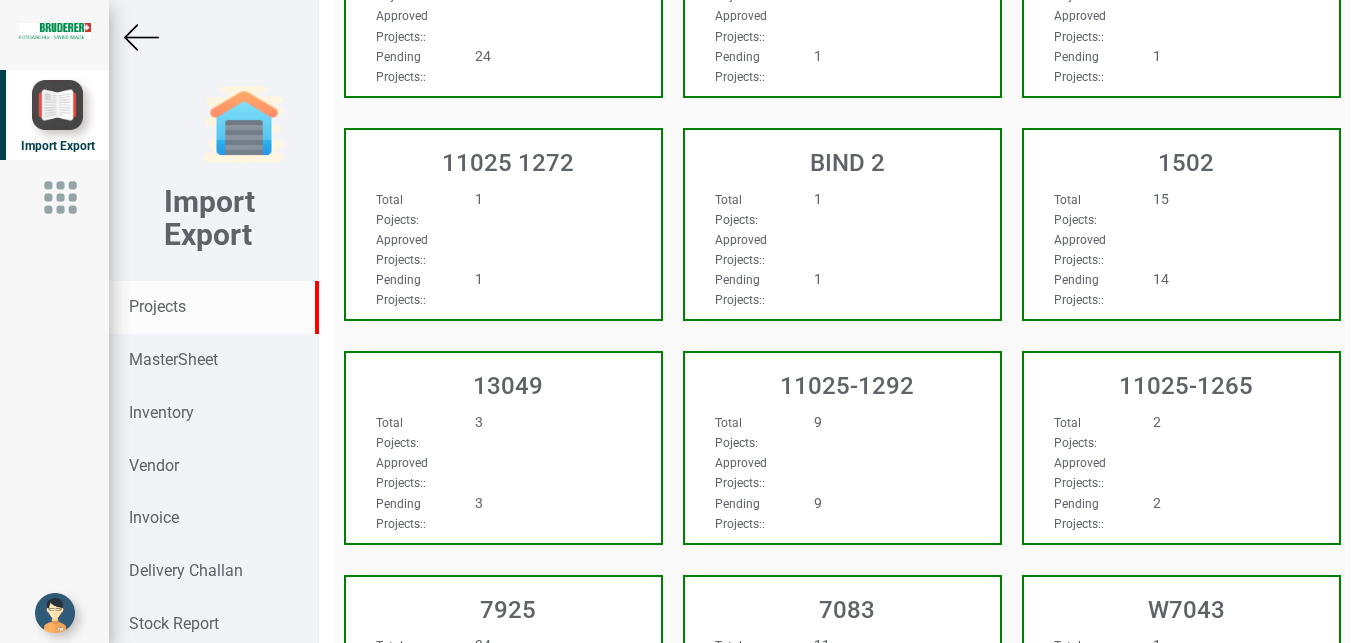 scroll, scrollTop: 3685, scrollLeft: 0, axis: vertical 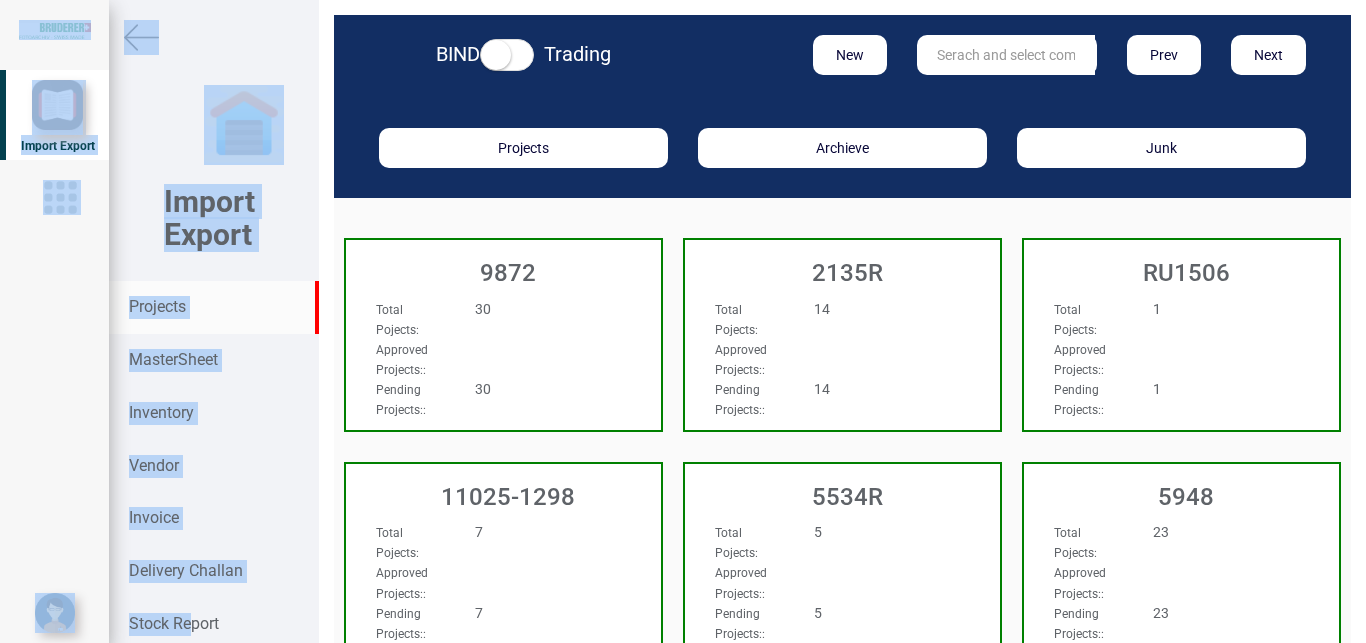drag, startPoint x: 234, startPoint y: 614, endPoint x: 371, endPoint y: 610, distance: 137.05838 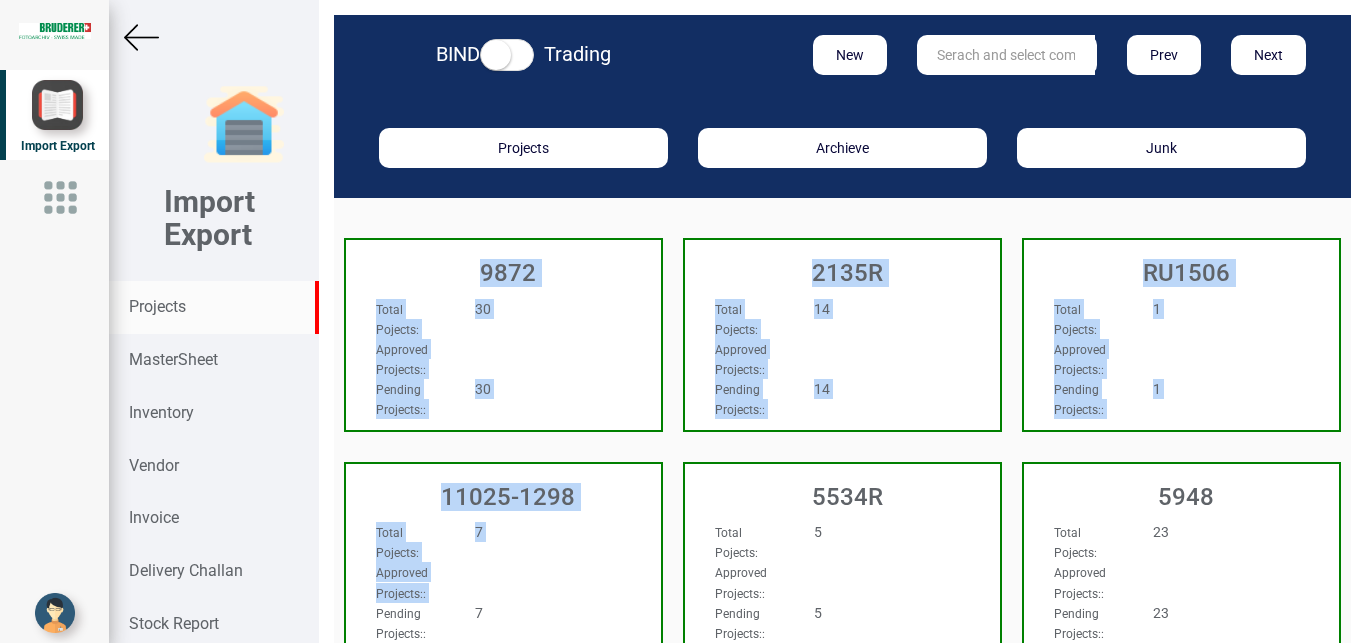 click on "Pending Projects:  :" at bounding box center [410, 399] 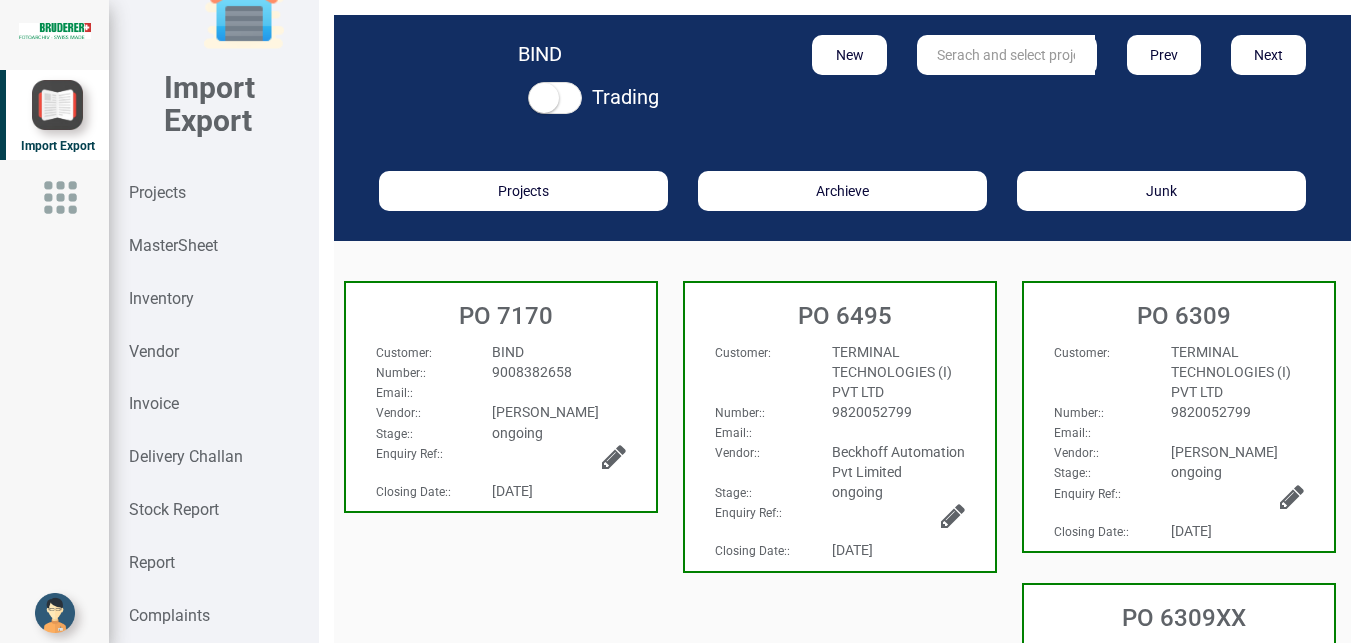 scroll, scrollTop: 0, scrollLeft: 0, axis: both 